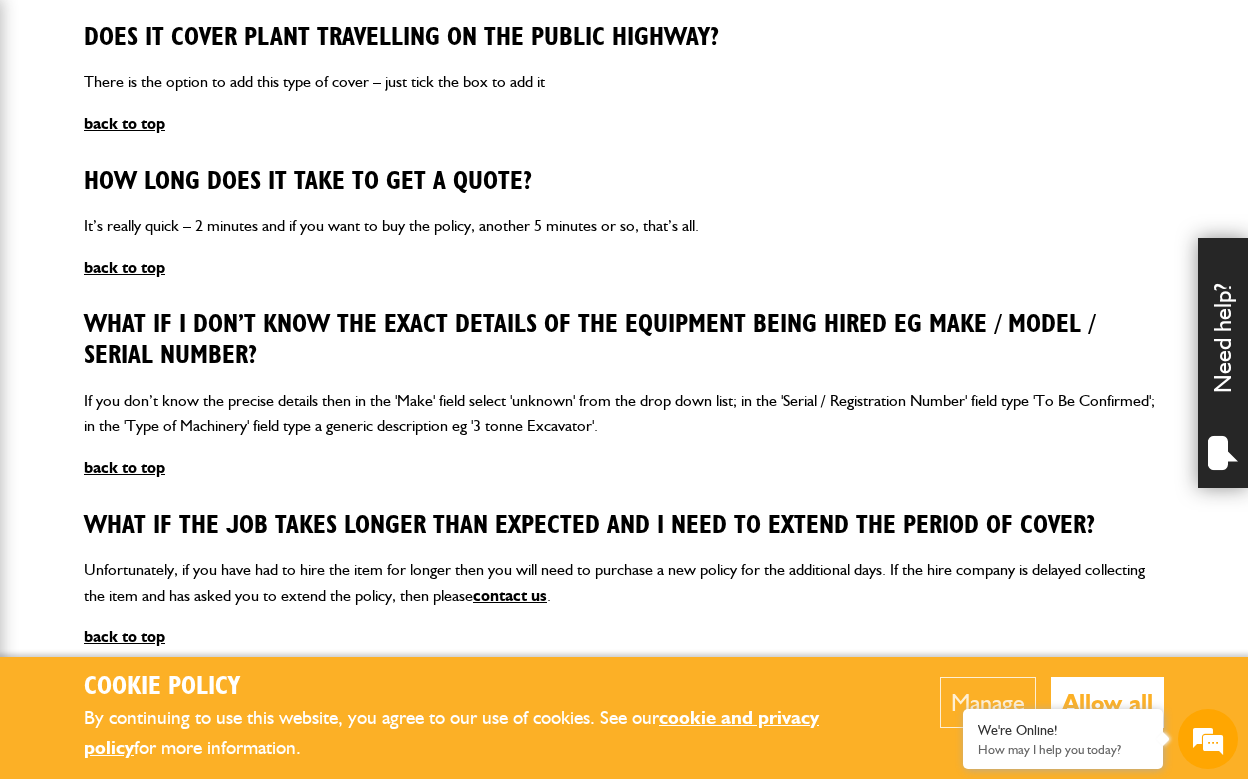 scroll, scrollTop: 1614, scrollLeft: 0, axis: vertical 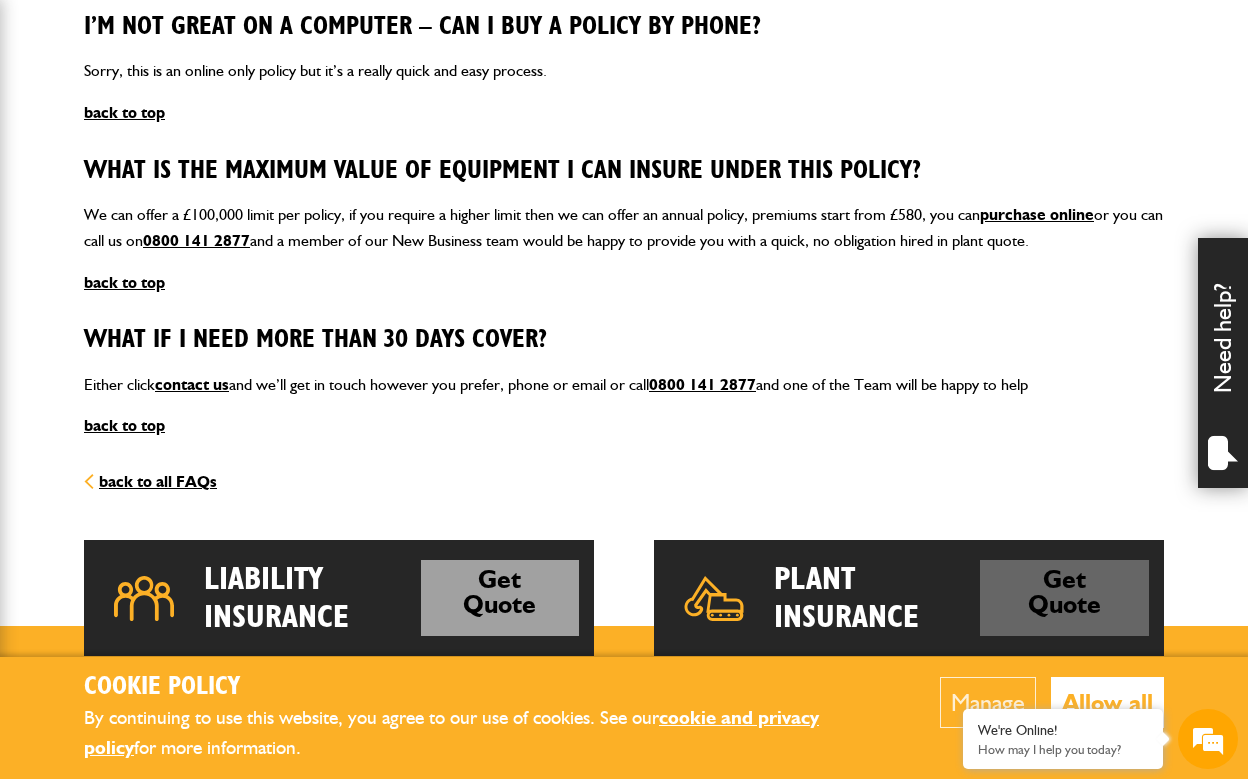 click on "Get Quote" at bounding box center (1064, 598) 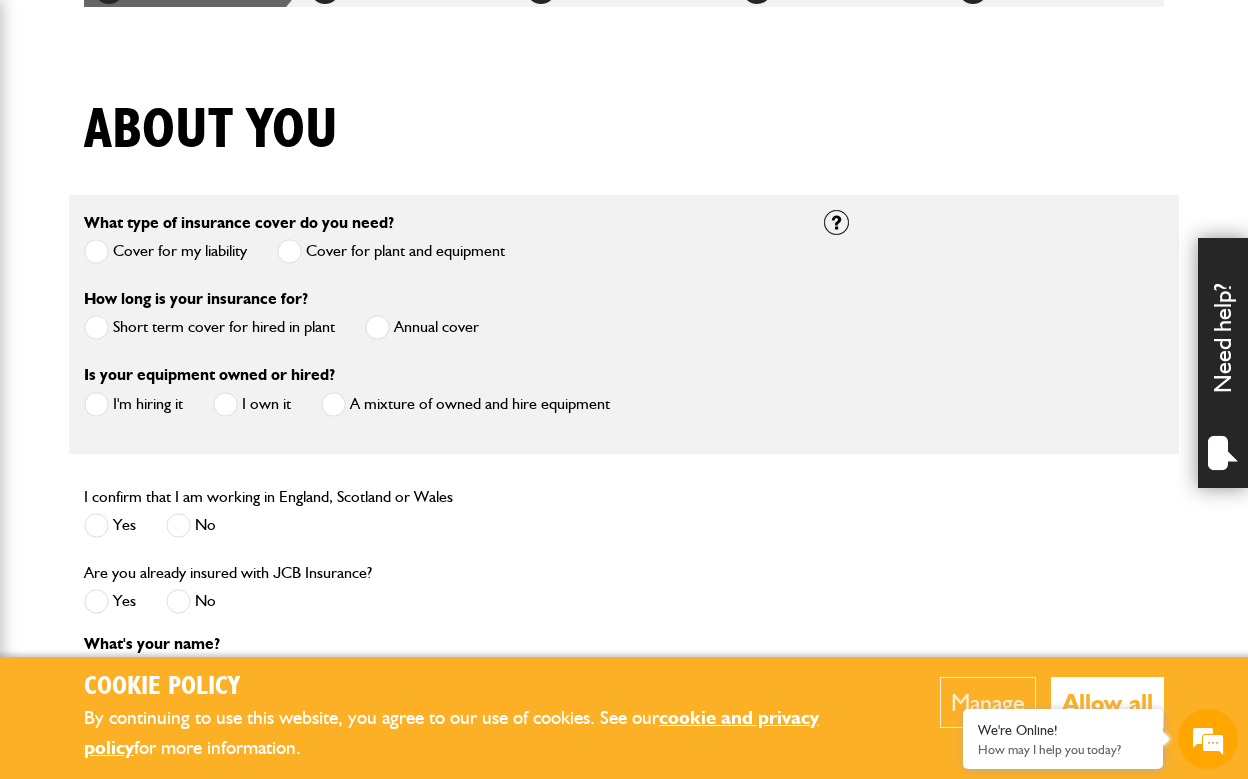 scroll, scrollTop: 465, scrollLeft: 0, axis: vertical 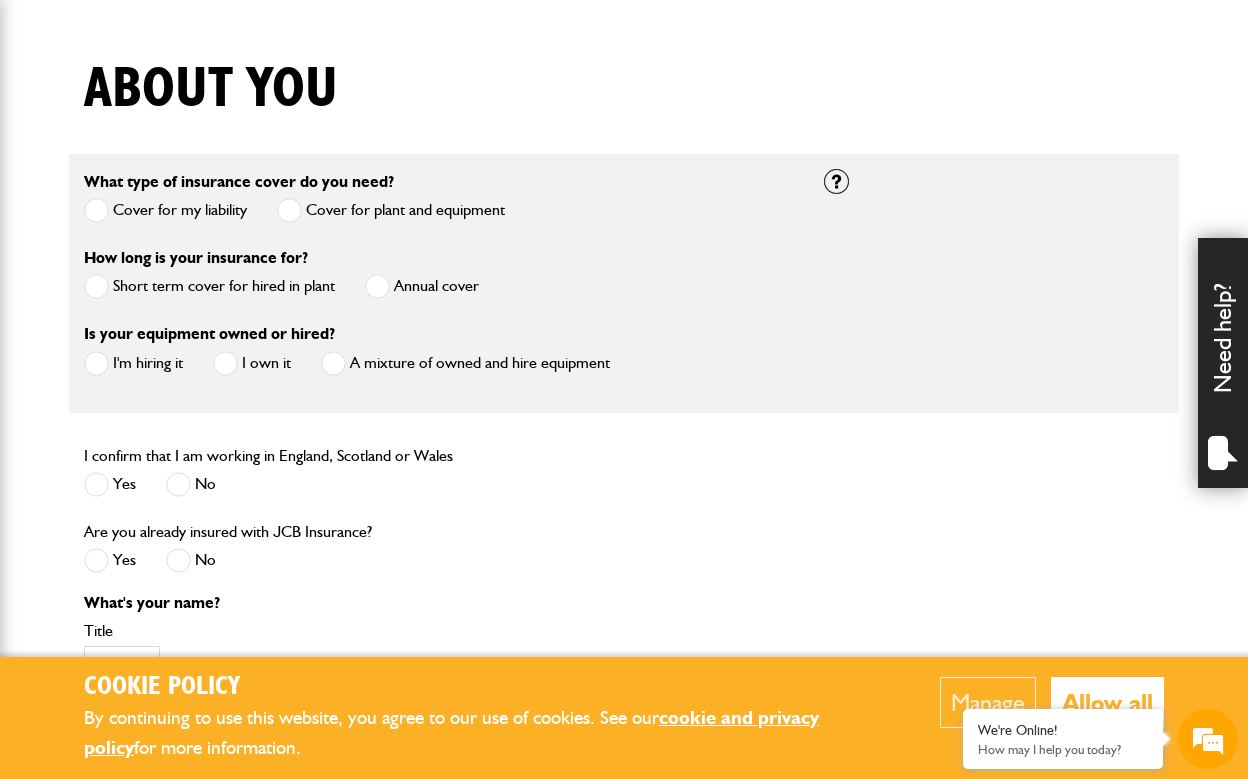 click on "Short term cover for hired in plant" at bounding box center (209, 286) 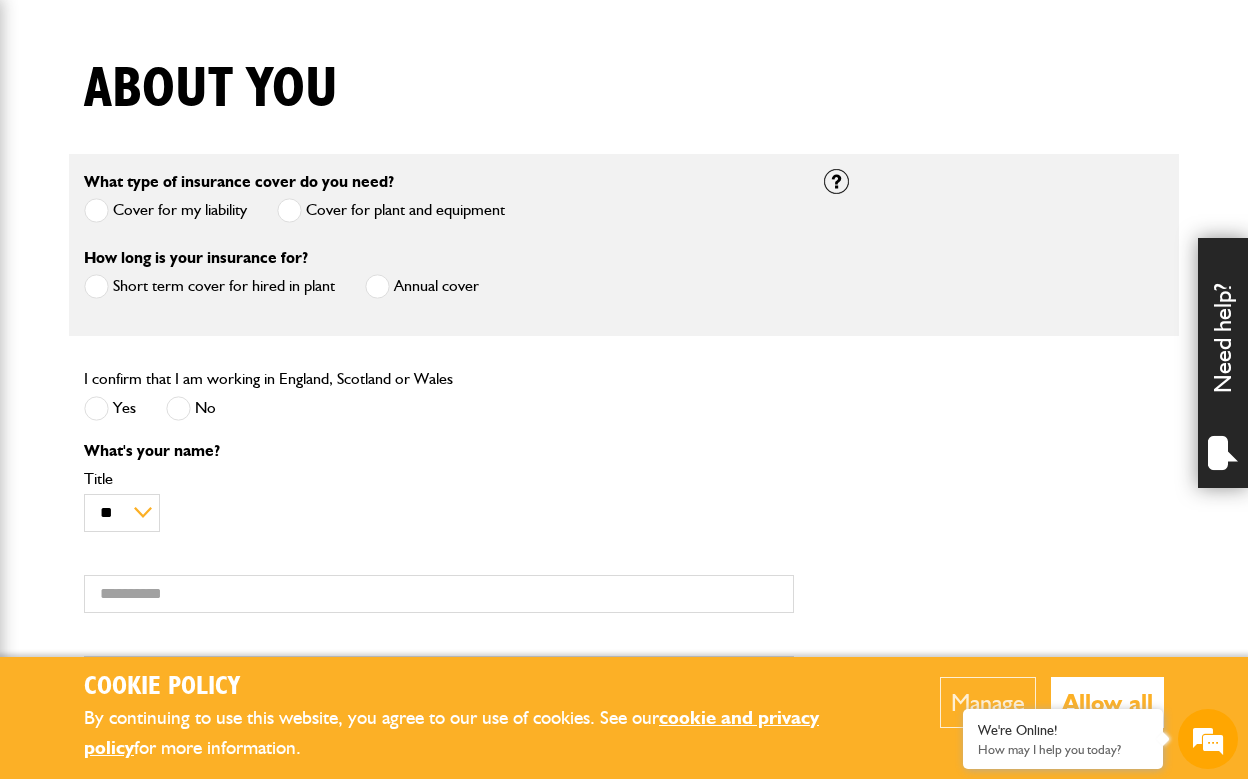 click at bounding box center (96, 408) 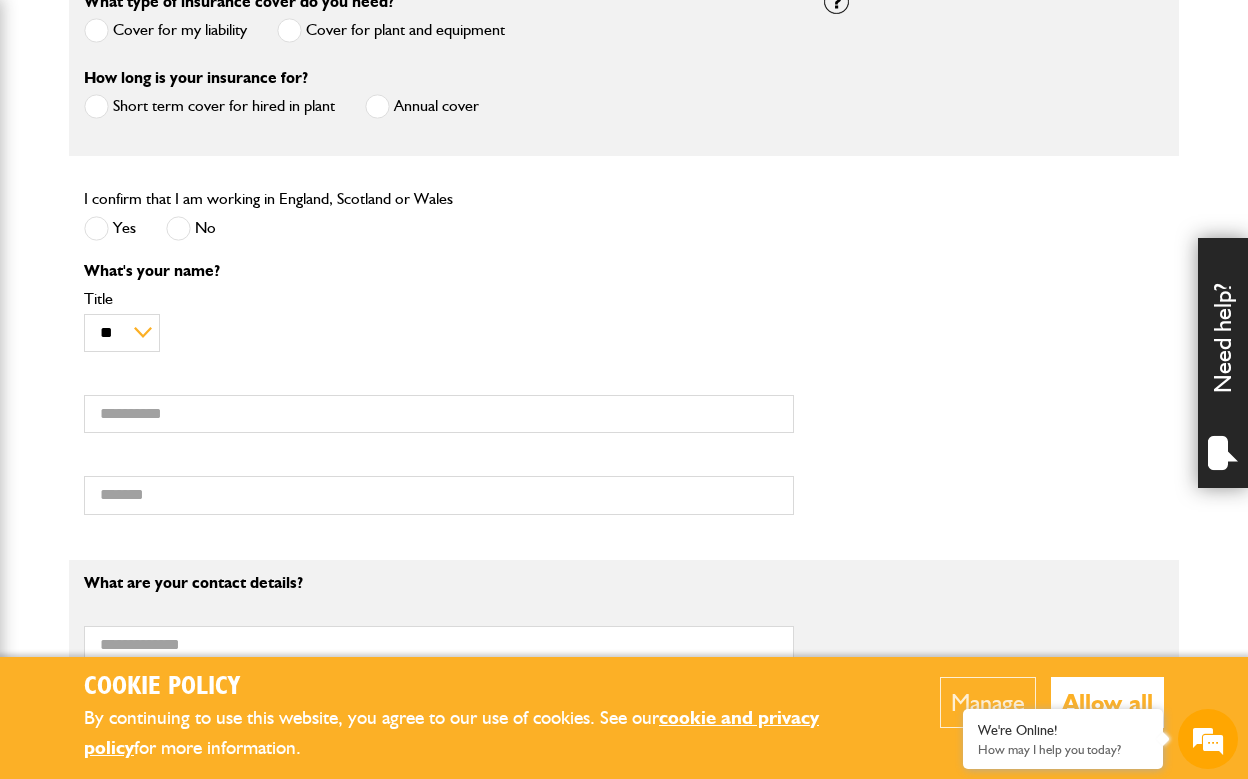 scroll, scrollTop: 647, scrollLeft: 0, axis: vertical 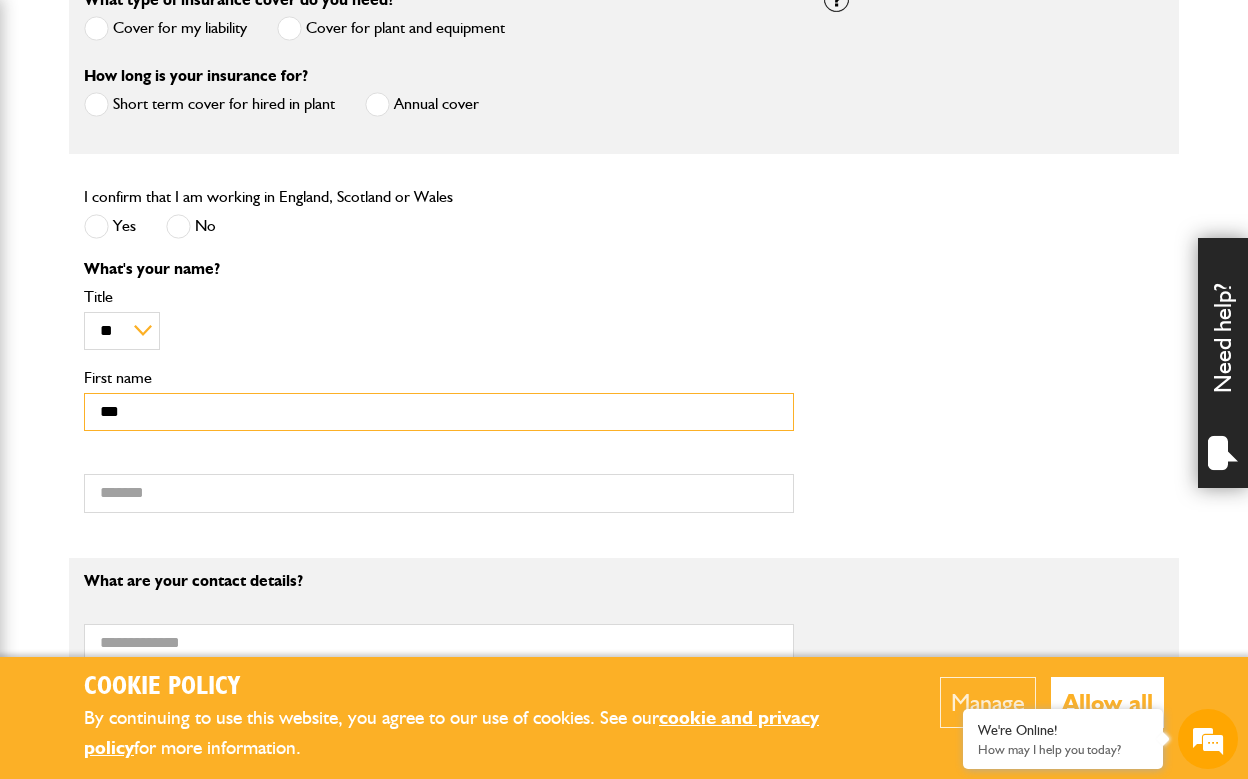 type on "***" 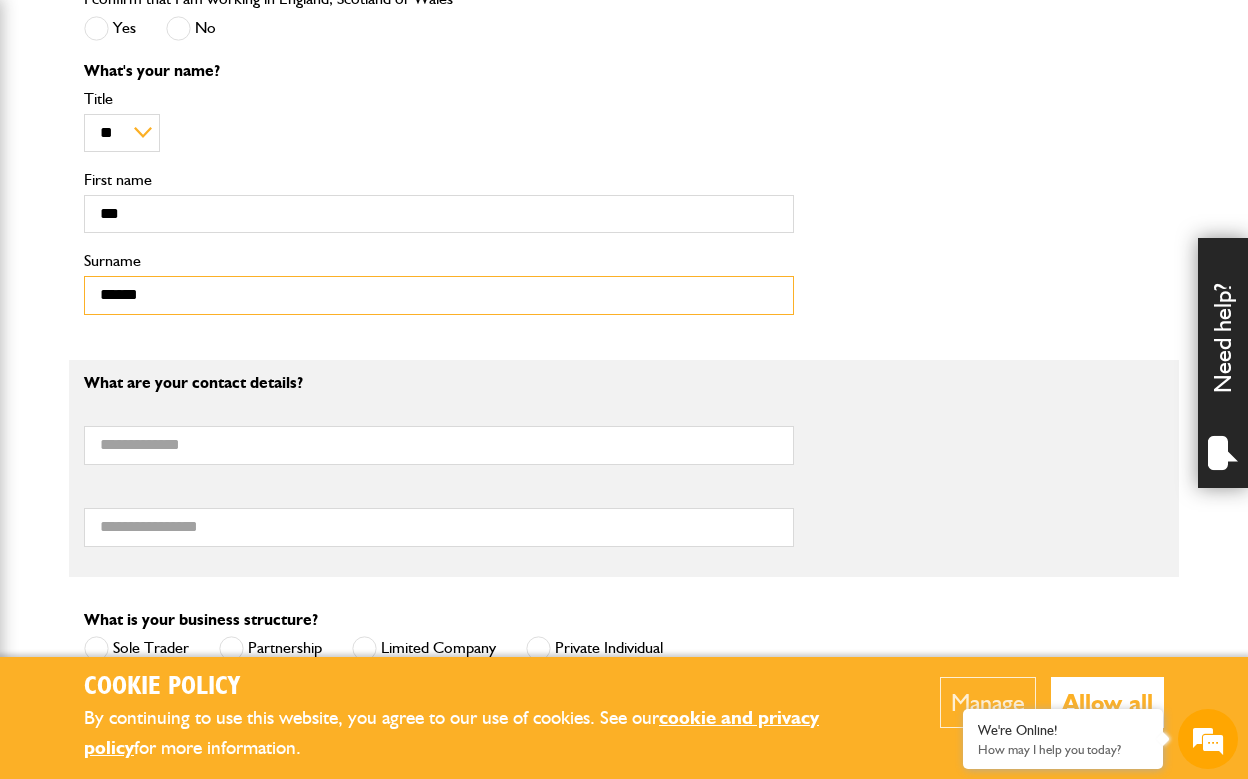 scroll, scrollTop: 883, scrollLeft: 0, axis: vertical 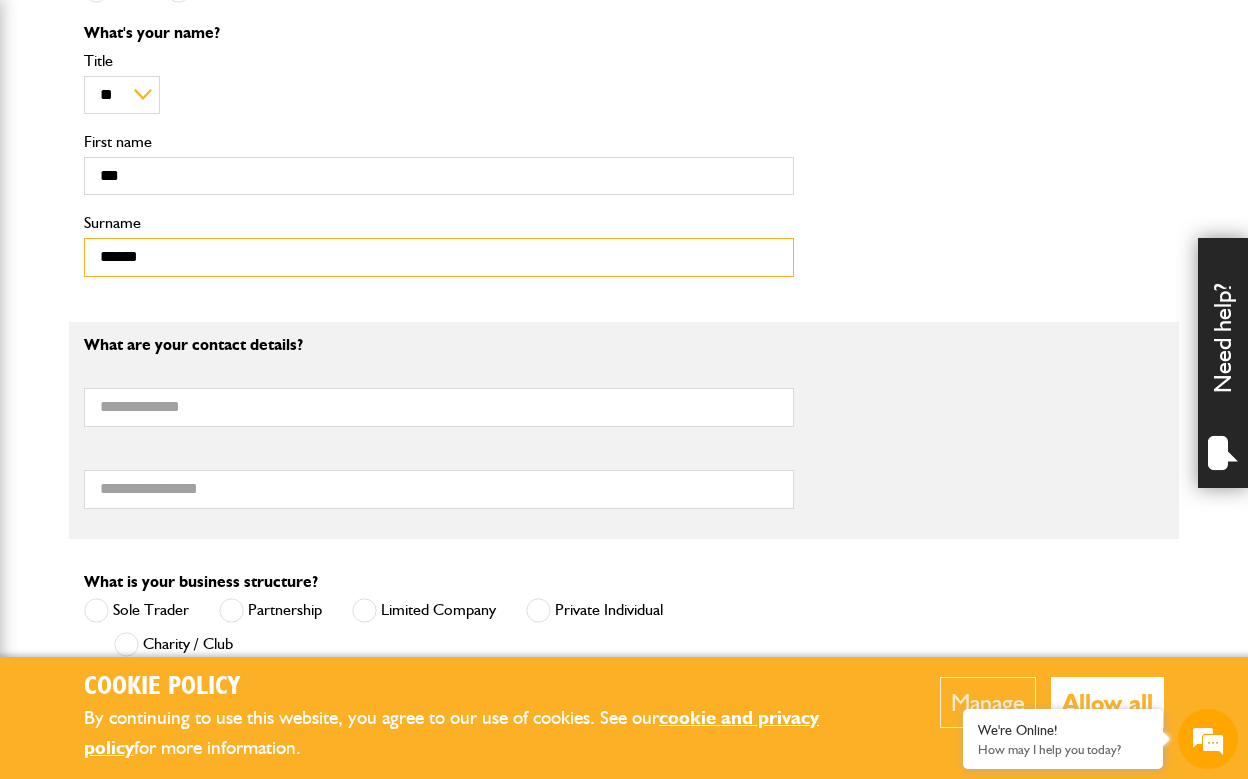 type on "******" 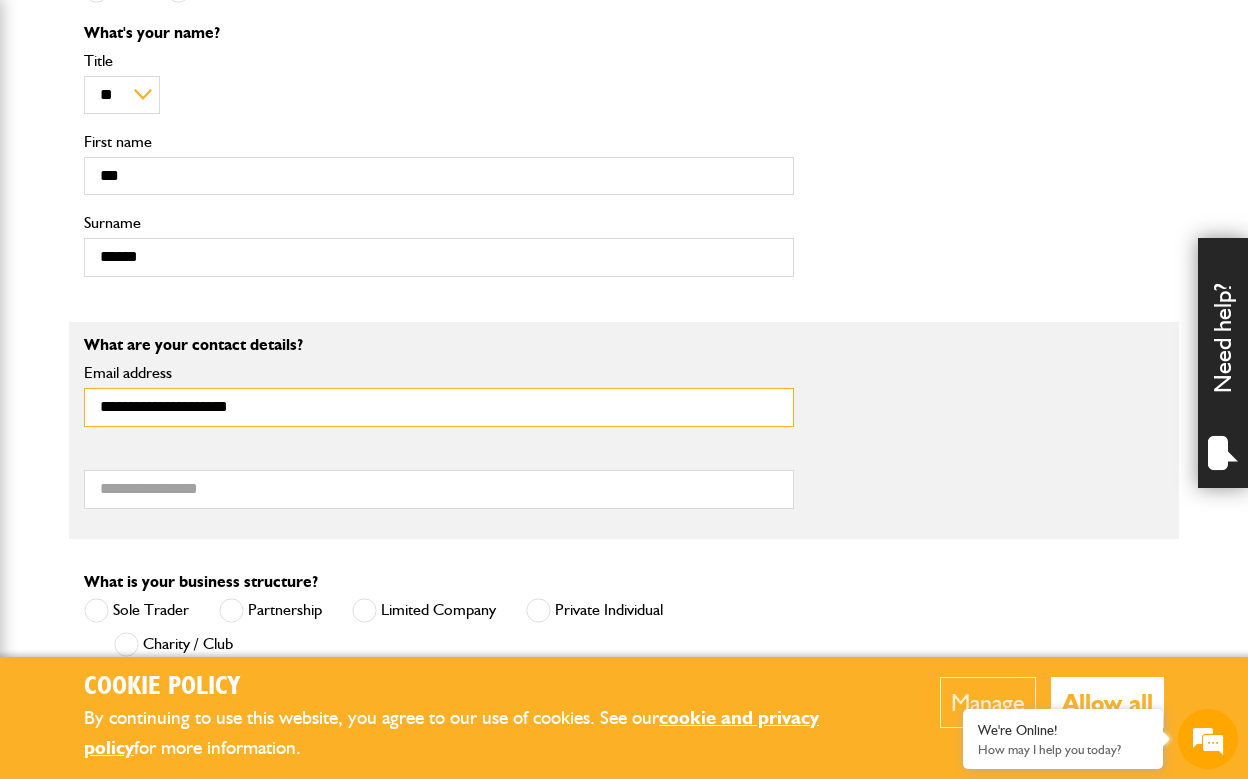 type on "**********" 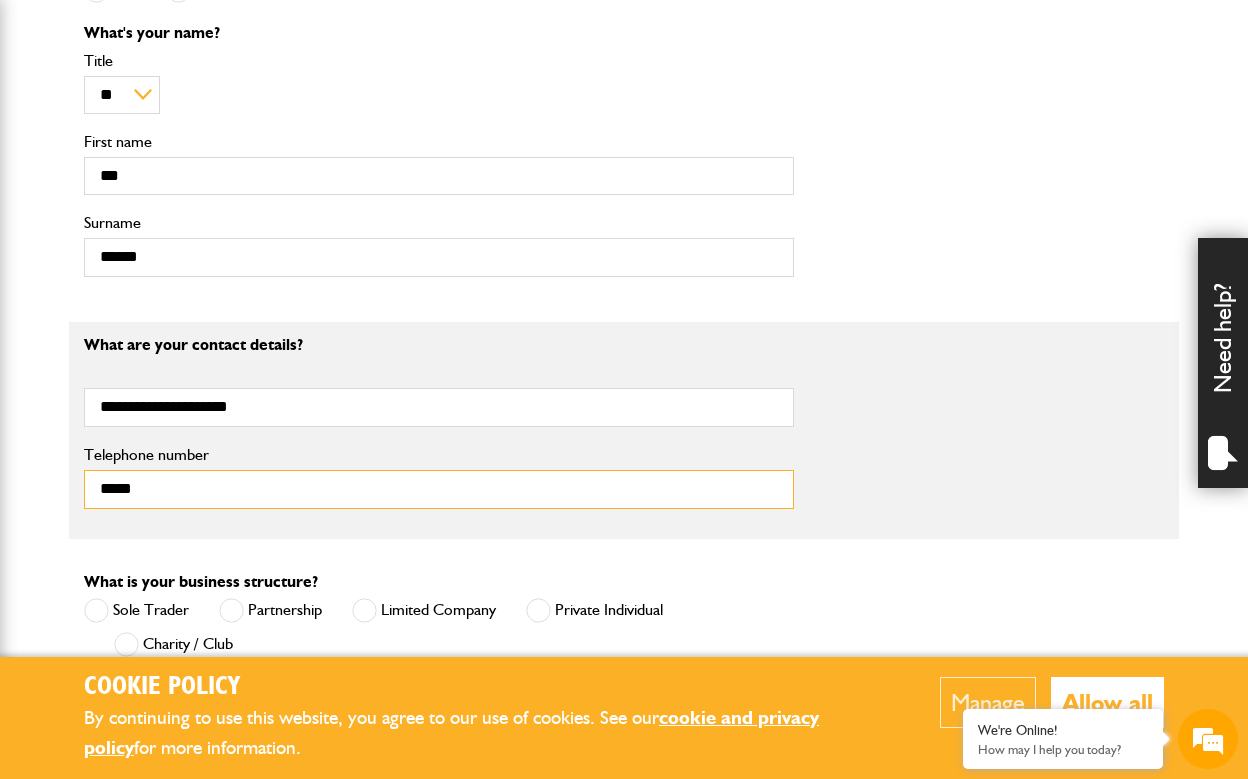 scroll, scrollTop: 0, scrollLeft: 0, axis: both 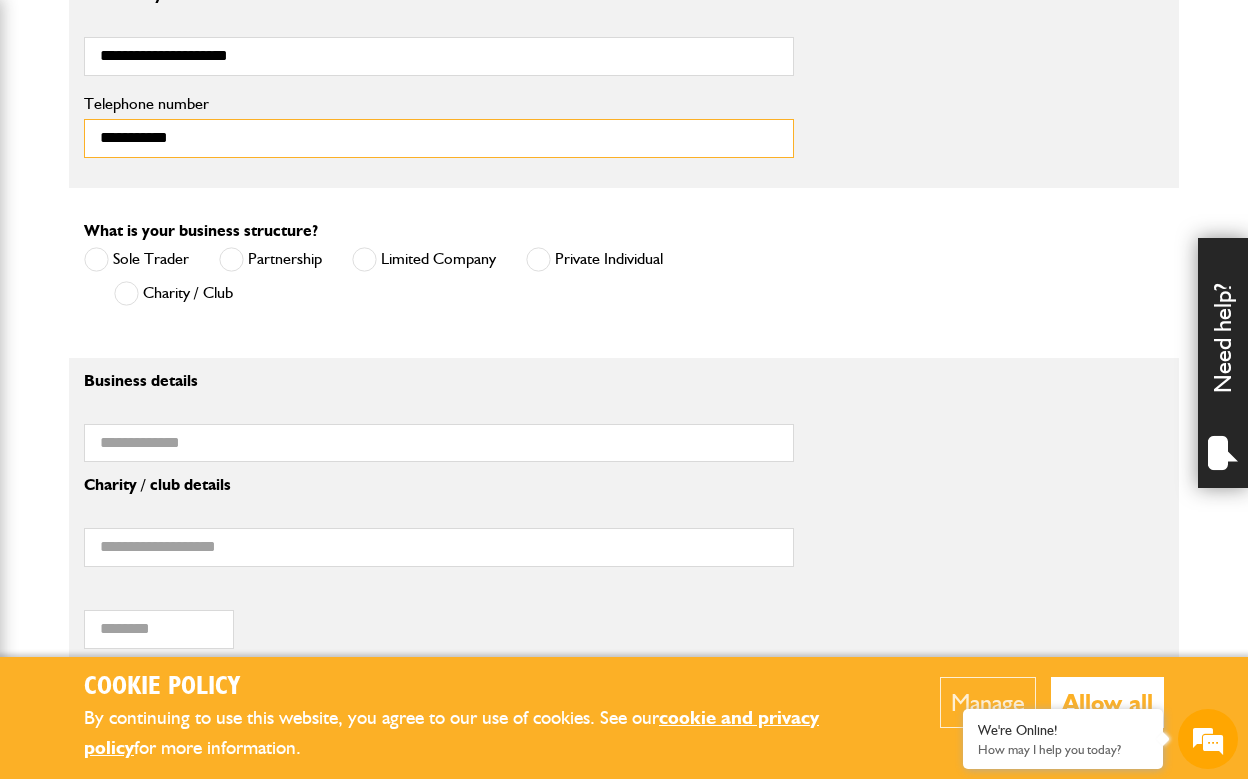 type on "**********" 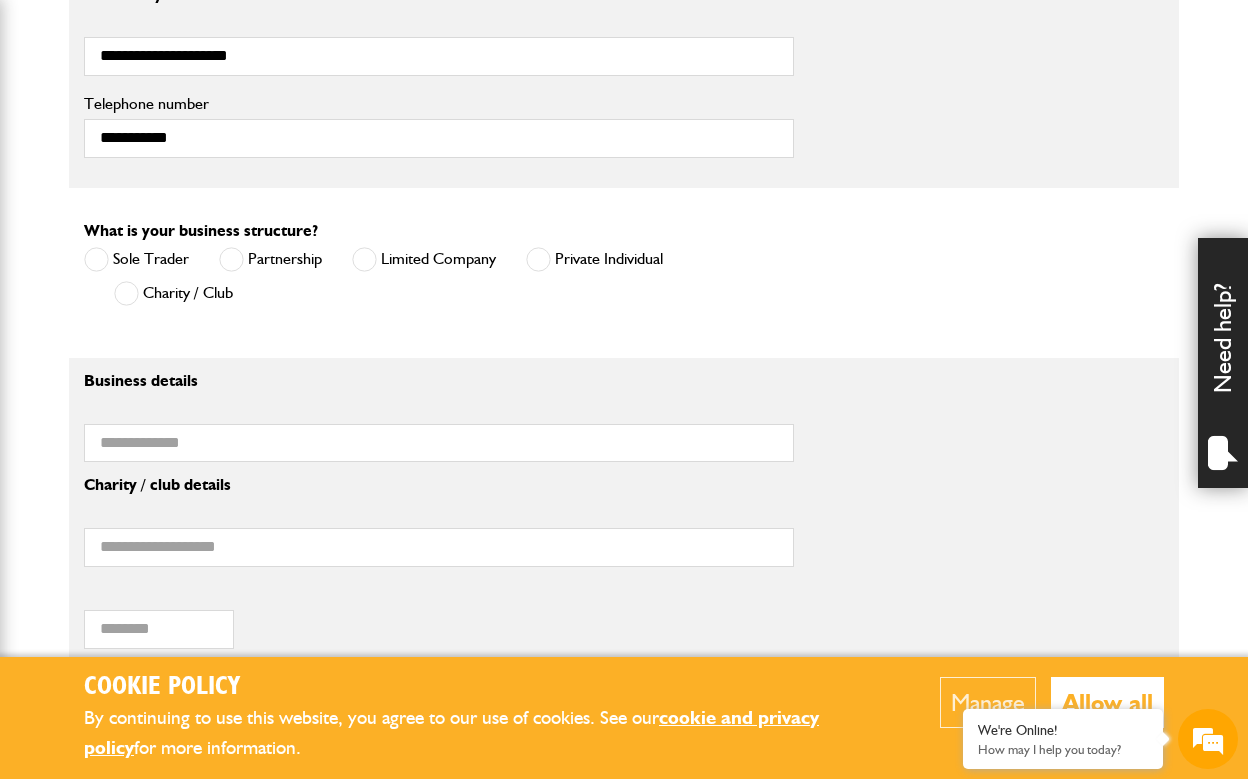click on "Limited Company" at bounding box center (424, 259) 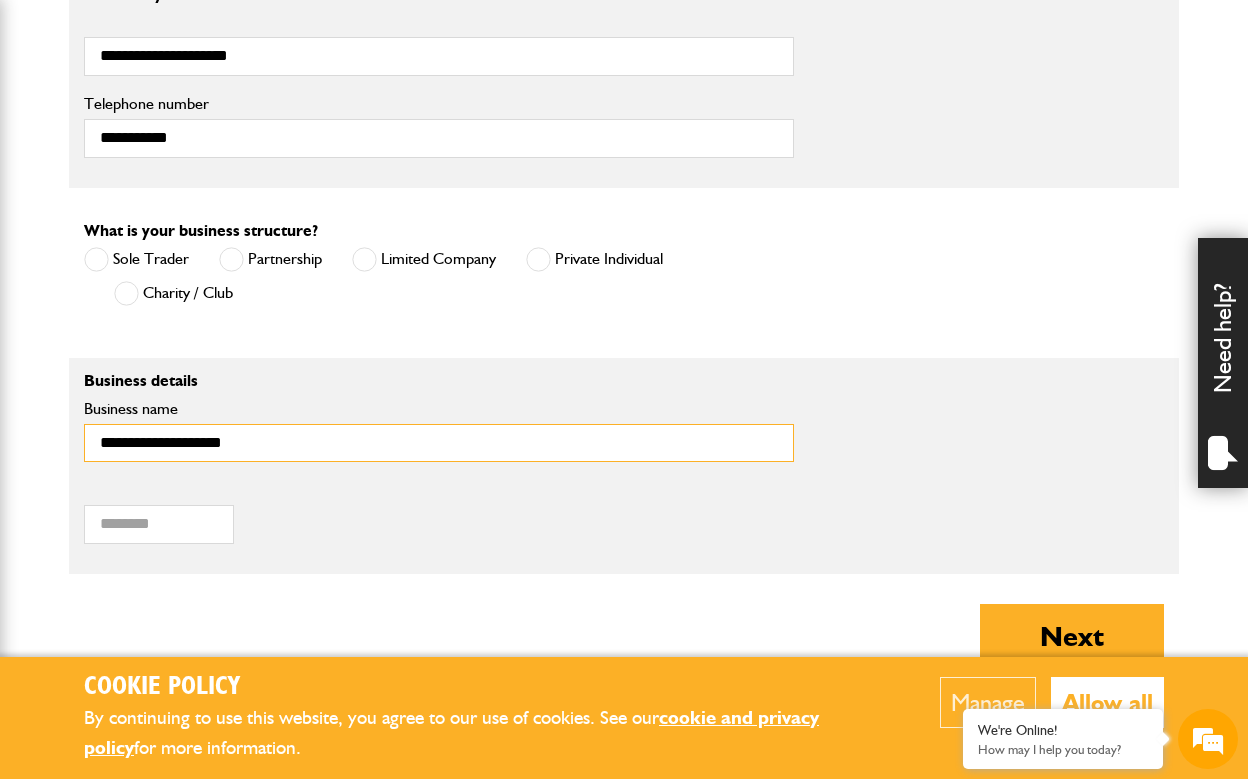 type on "**********" 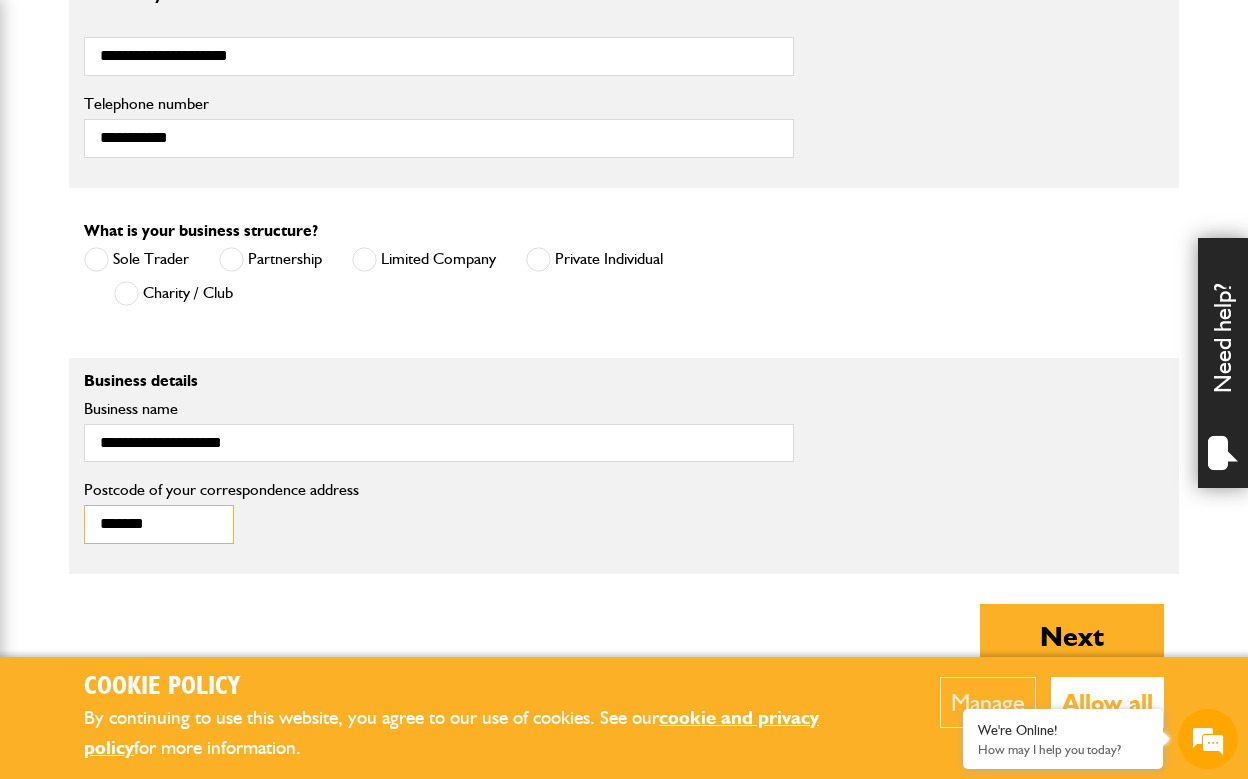 type on "*******" 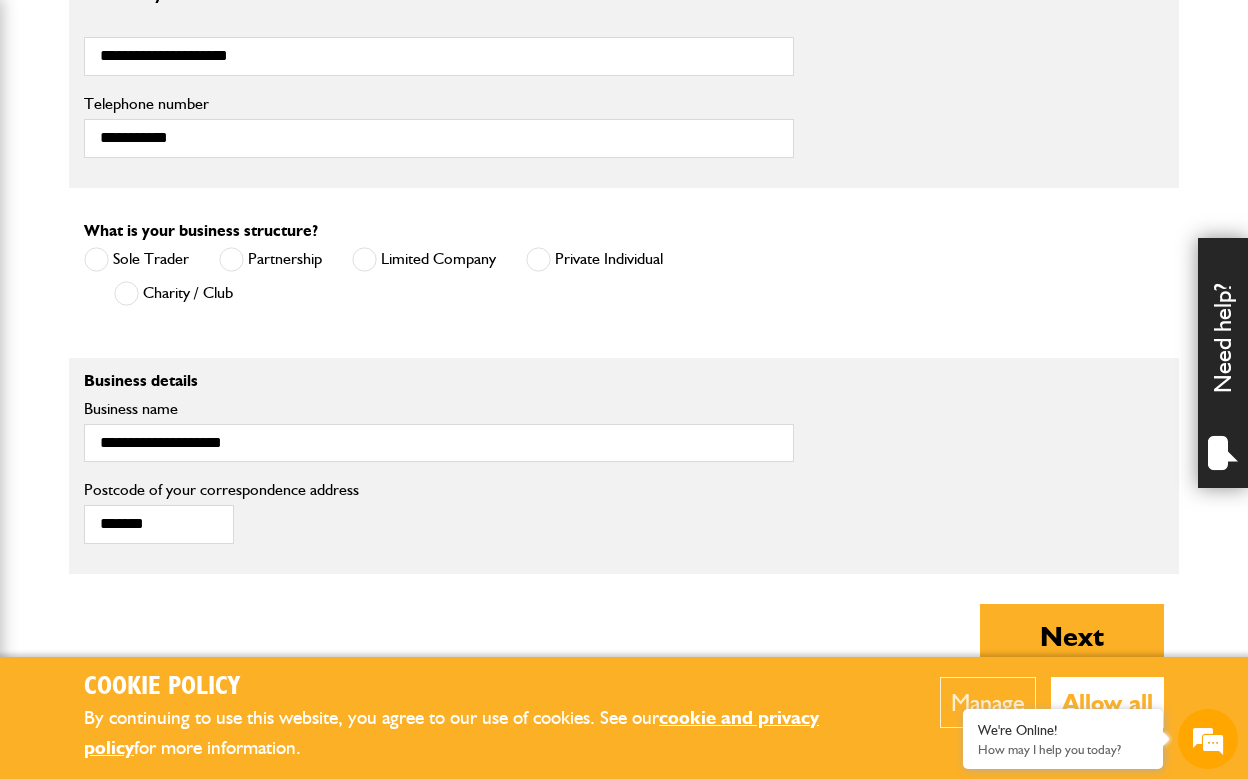 click on "About you
What type of insurance cover do you need?
Cover for my liability
Cover for plant and equipment
If you need cover for both liability and plant, please complete one quote first and then complete your second quote afterwards.
Please note:  we can only provide cover online for businesses undertaking groundworks and/or plant hire. If your business involves other activities, please call JCB Insurance Services on 01889 590 219
How long is your insurance for?
Short term cover for hired in plant
Annual cover
Is your equipment owned or hired?
I'm hiring it
I own it
A mixture of owned and hire equipment
I confirm that I am working in England, Scotland or Wales
Yes
No
Are you already insured with JCB Insurance?
Yes
No
Note
Please call JCB Insurance on 01889 590219, option 3.
What's your name?
**
***
****
**
Title" at bounding box center (624, -7) 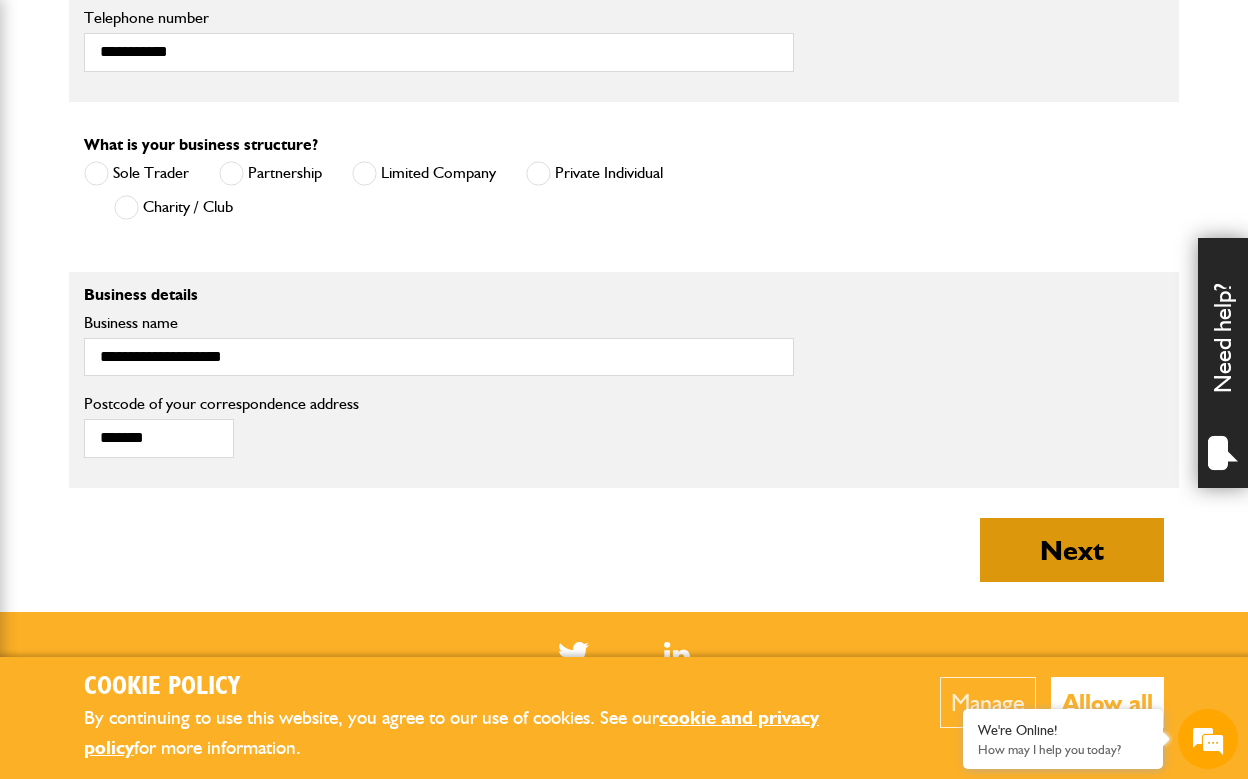 click on "Next" at bounding box center (1072, 550) 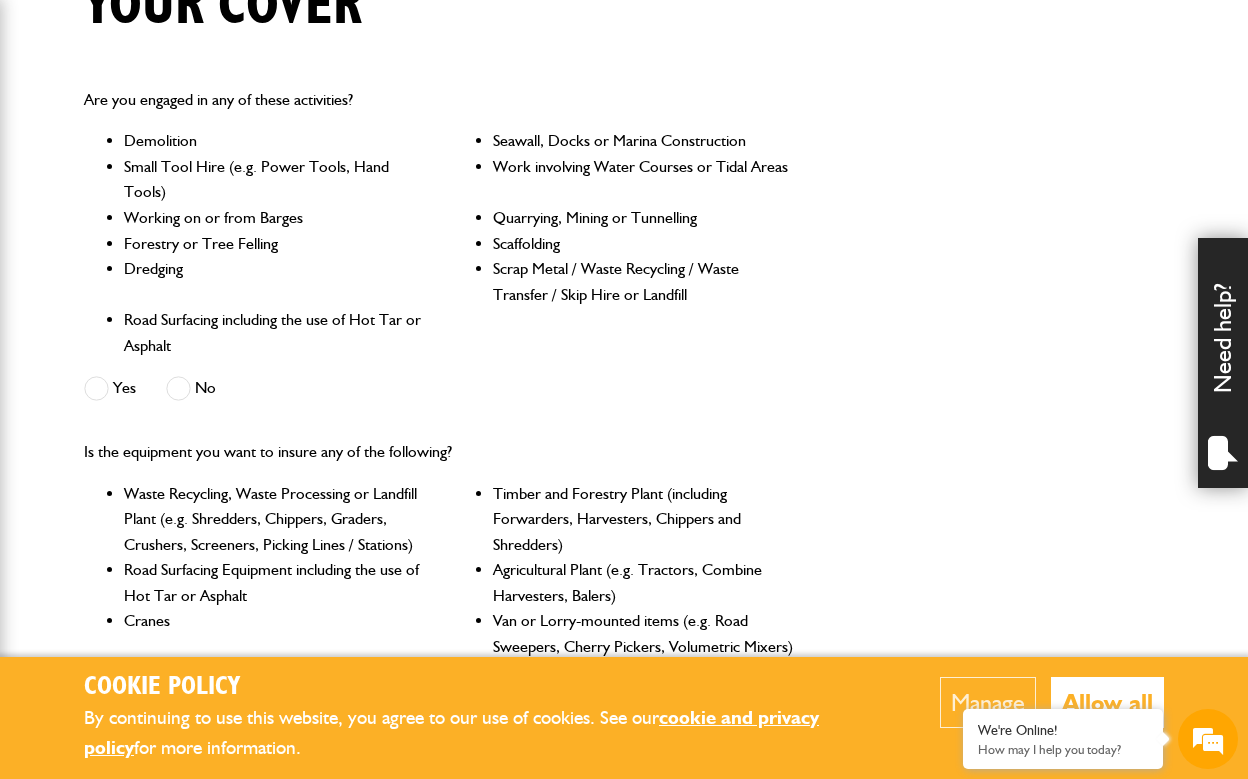 scroll, scrollTop: 547, scrollLeft: 0, axis: vertical 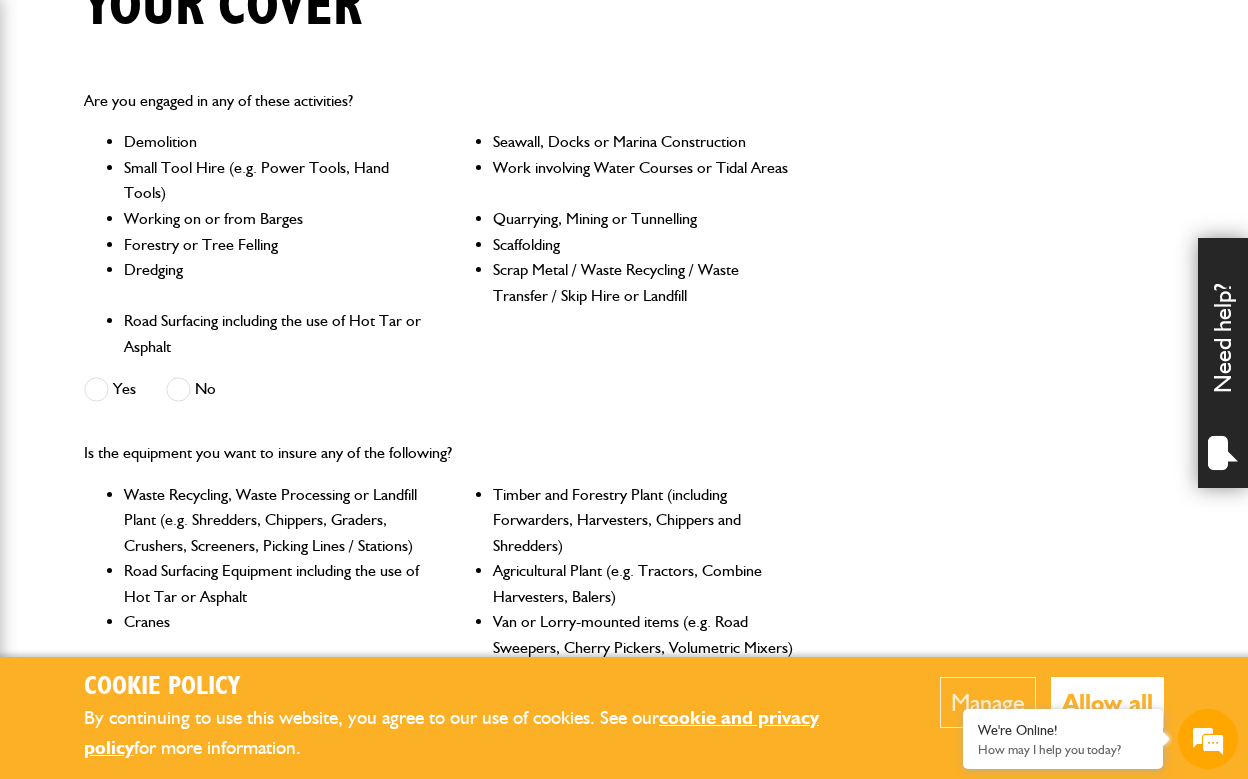 click at bounding box center (178, 389) 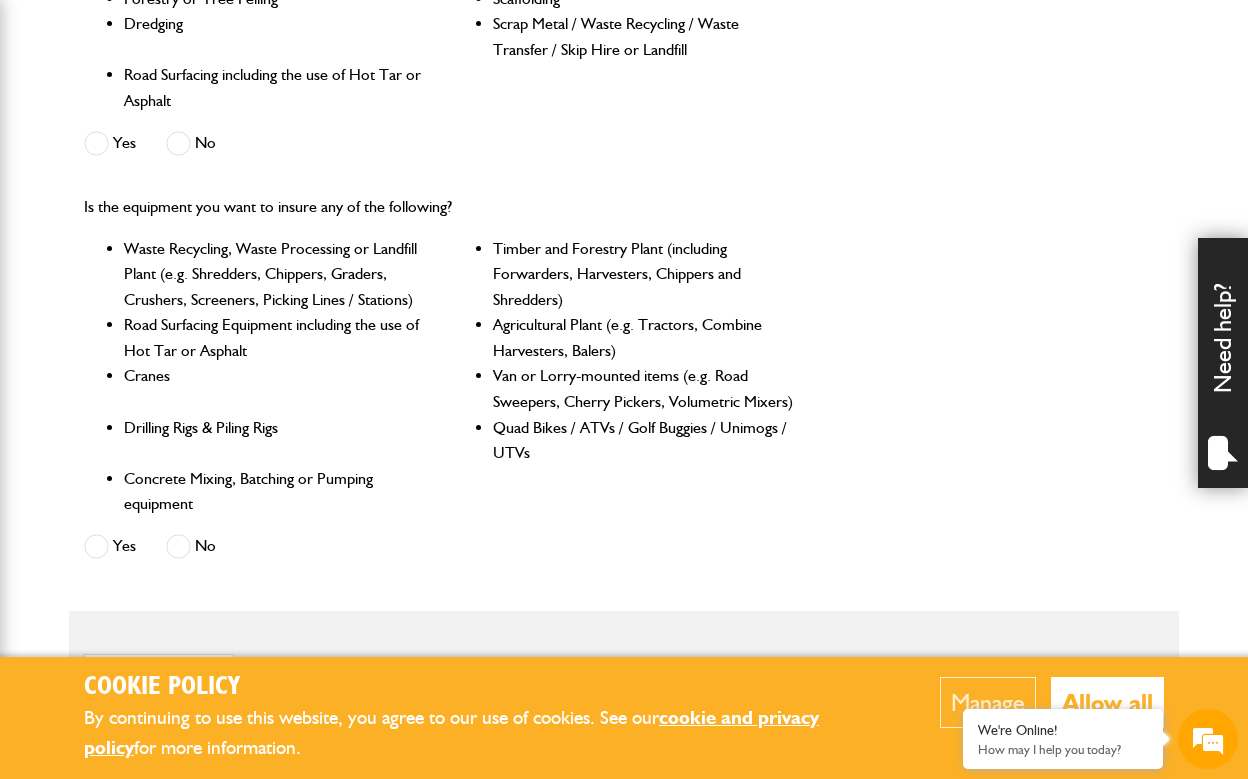 scroll, scrollTop: 797, scrollLeft: 0, axis: vertical 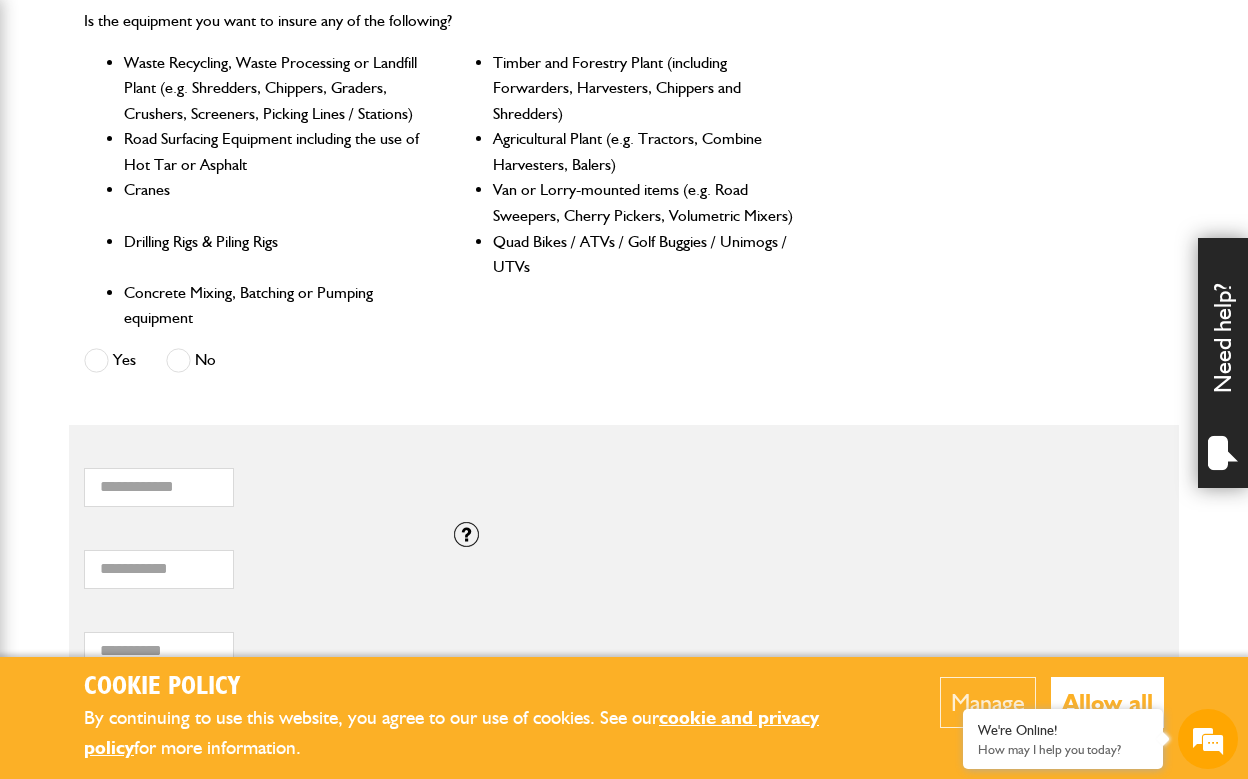click at bounding box center (178, 360) 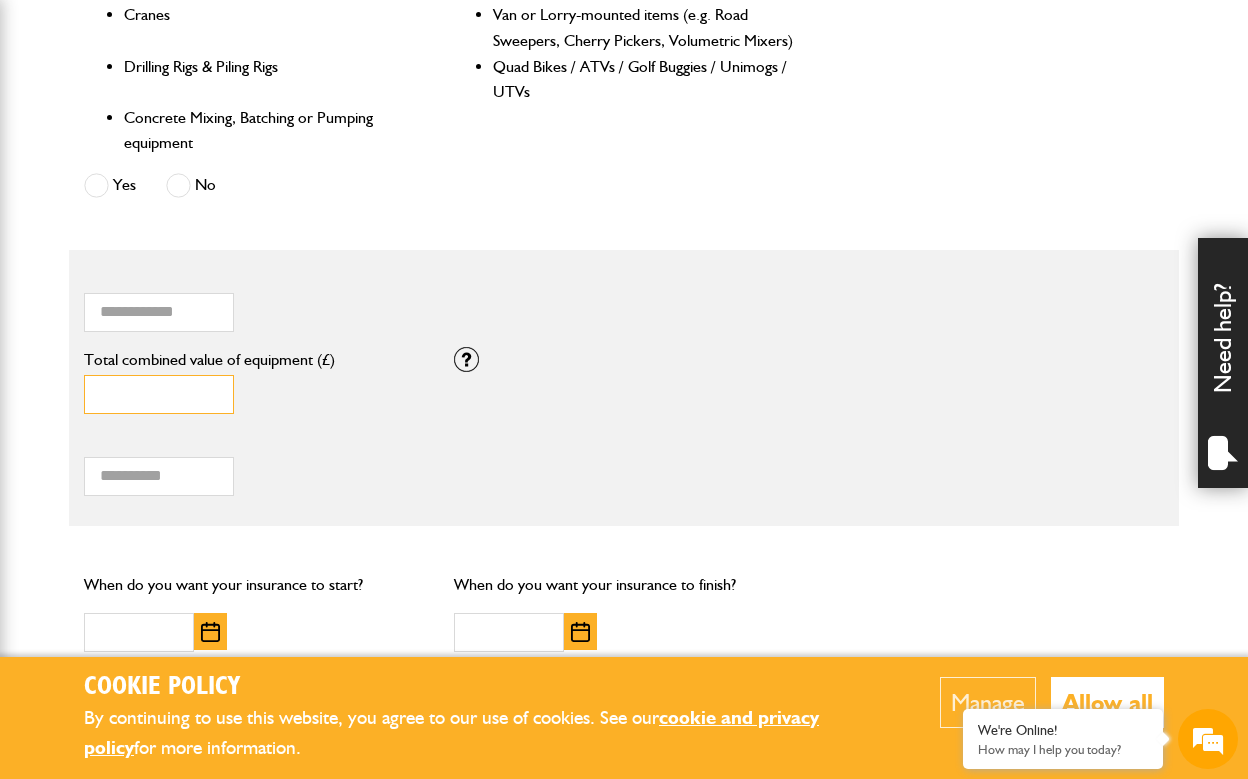 click on "*" at bounding box center (159, 394) 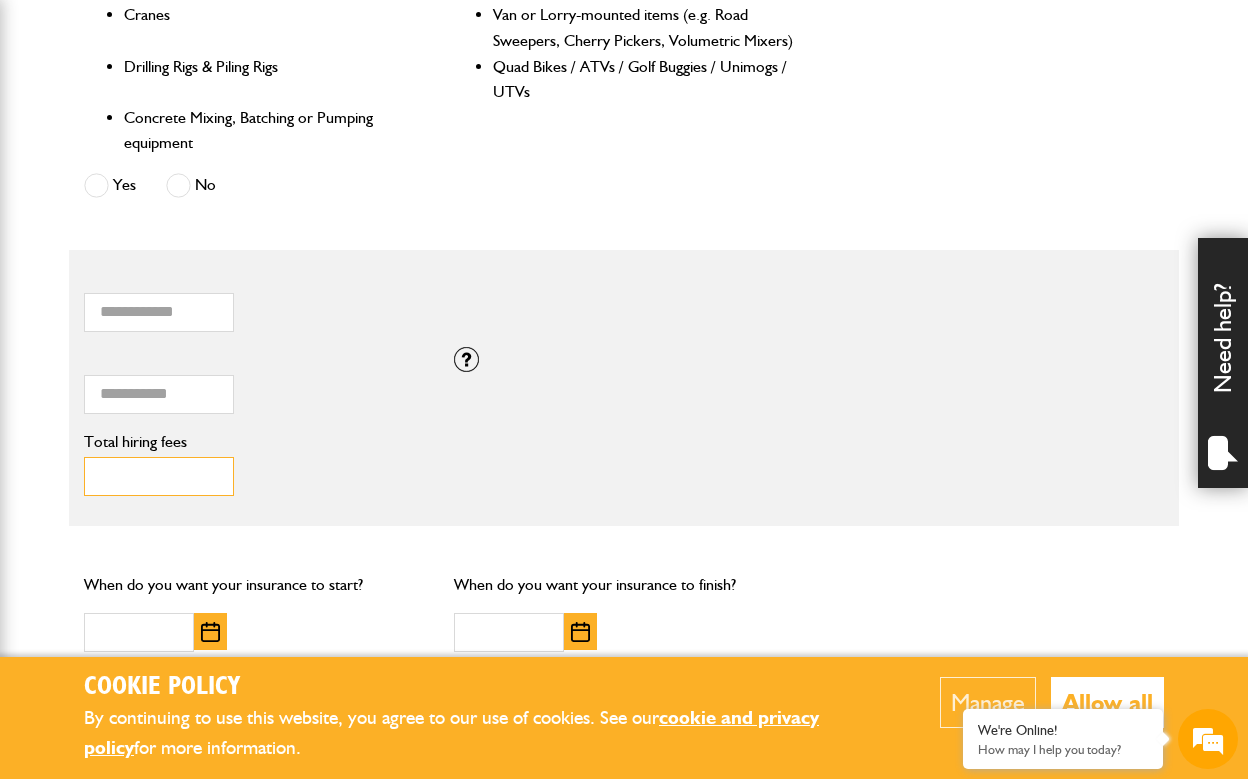 click on "Total hiring fees" at bounding box center (159, 476) 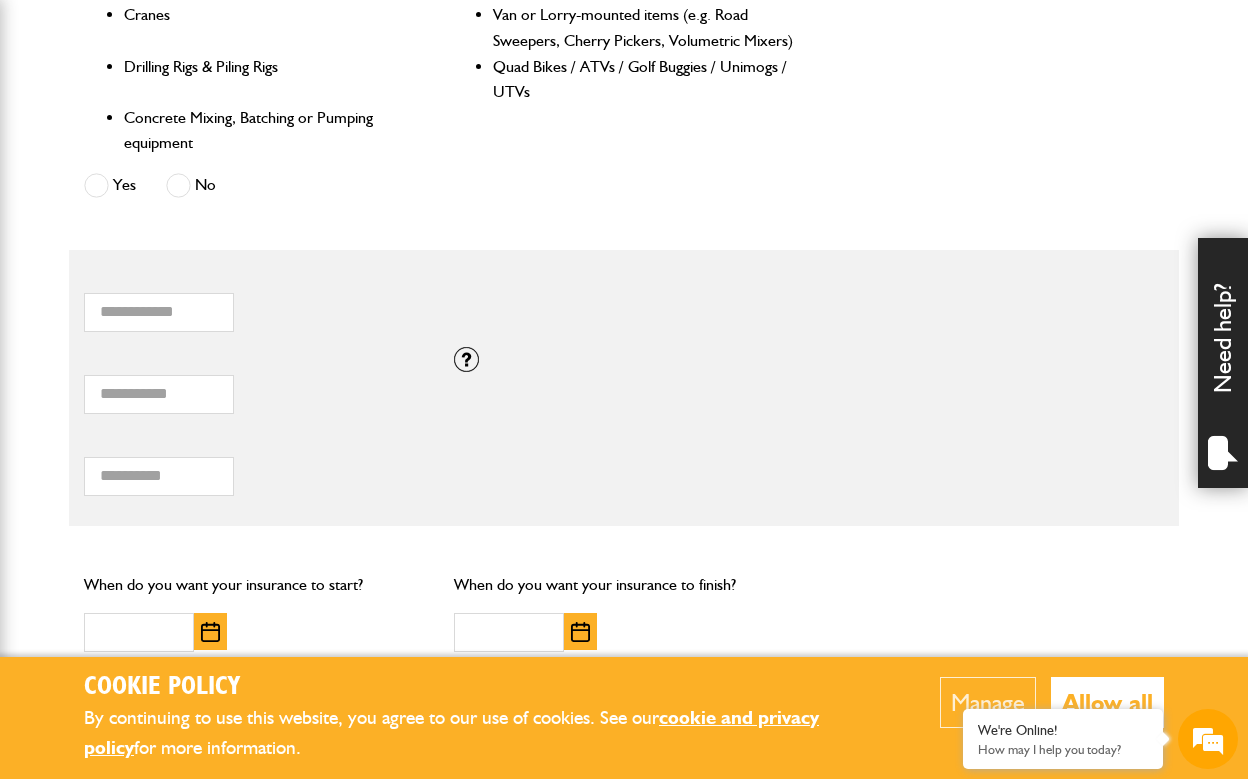 click on "Total hiring fees
Please enter a minimum value of 25 for total hiring fees." at bounding box center [254, 465] 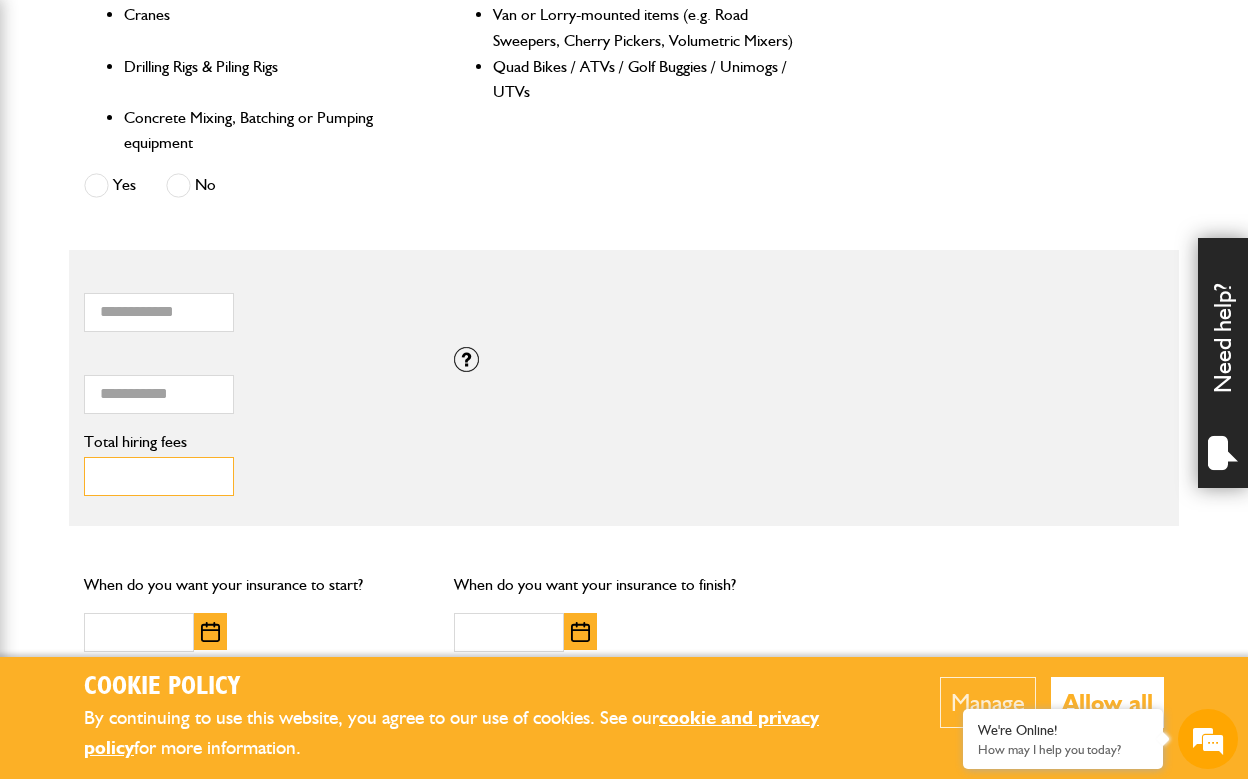 click on "Total hiring fees" at bounding box center (159, 476) 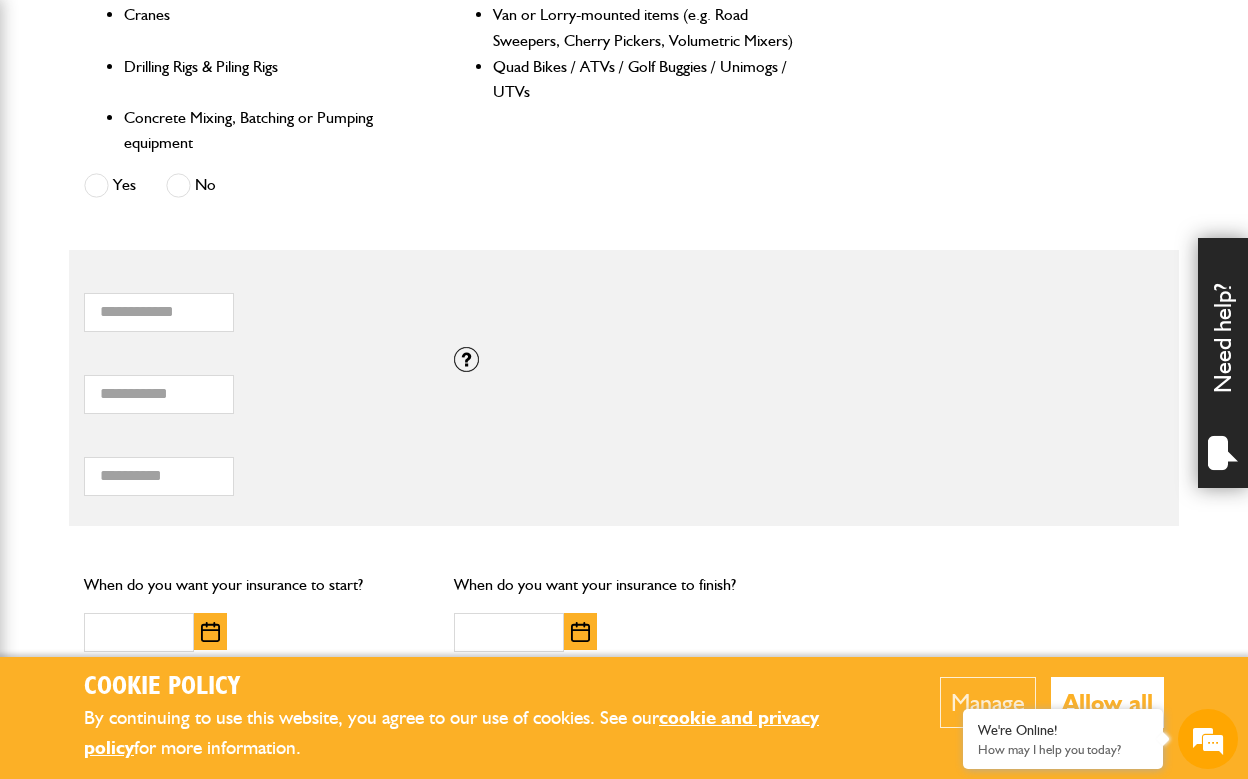 click on "***
Total hiring fees
Please enter a minimum value of 25 for total hiring fees." at bounding box center (254, 465) 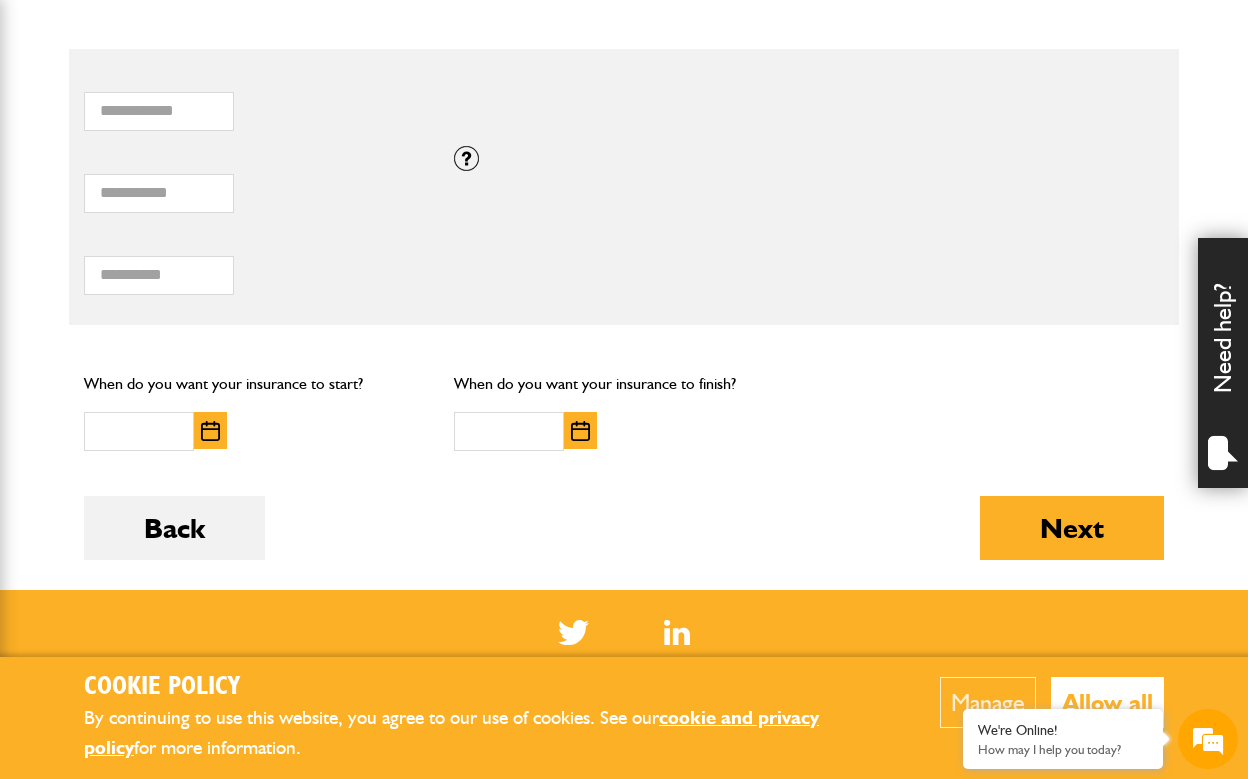 scroll, scrollTop: 1357, scrollLeft: 0, axis: vertical 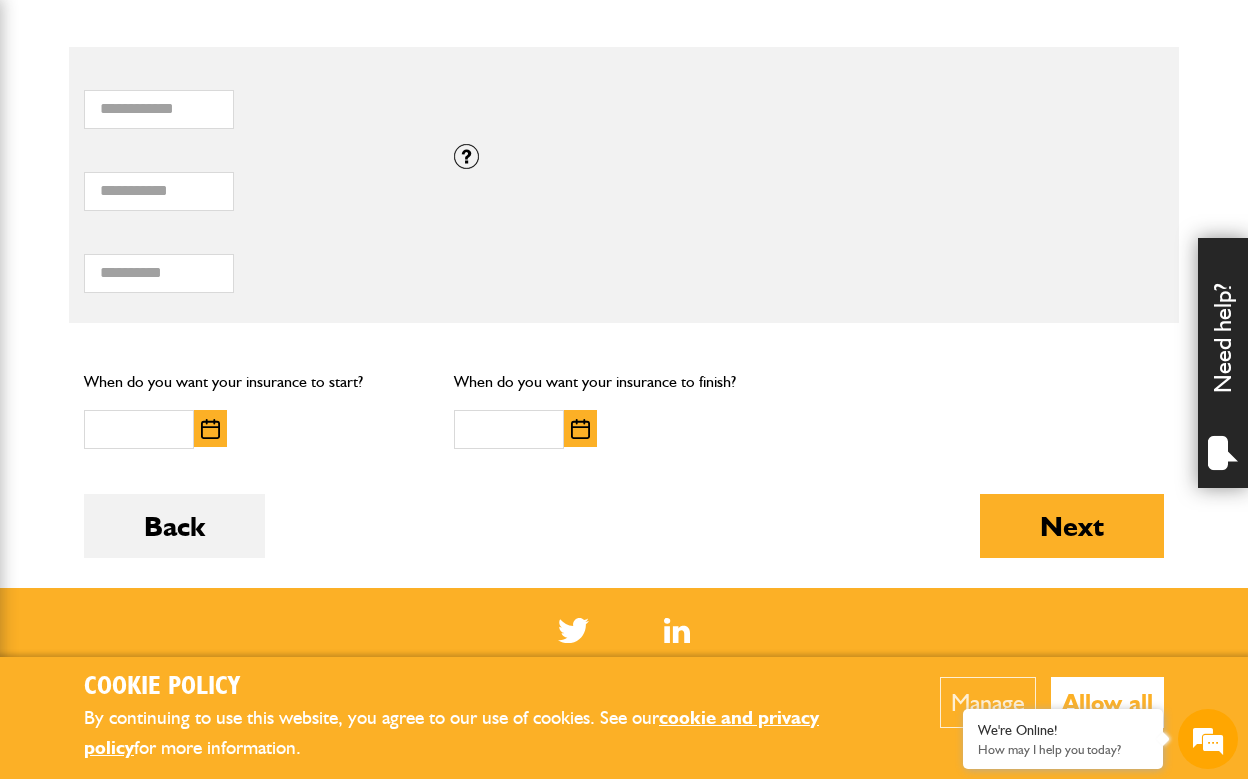 click at bounding box center (210, 429) 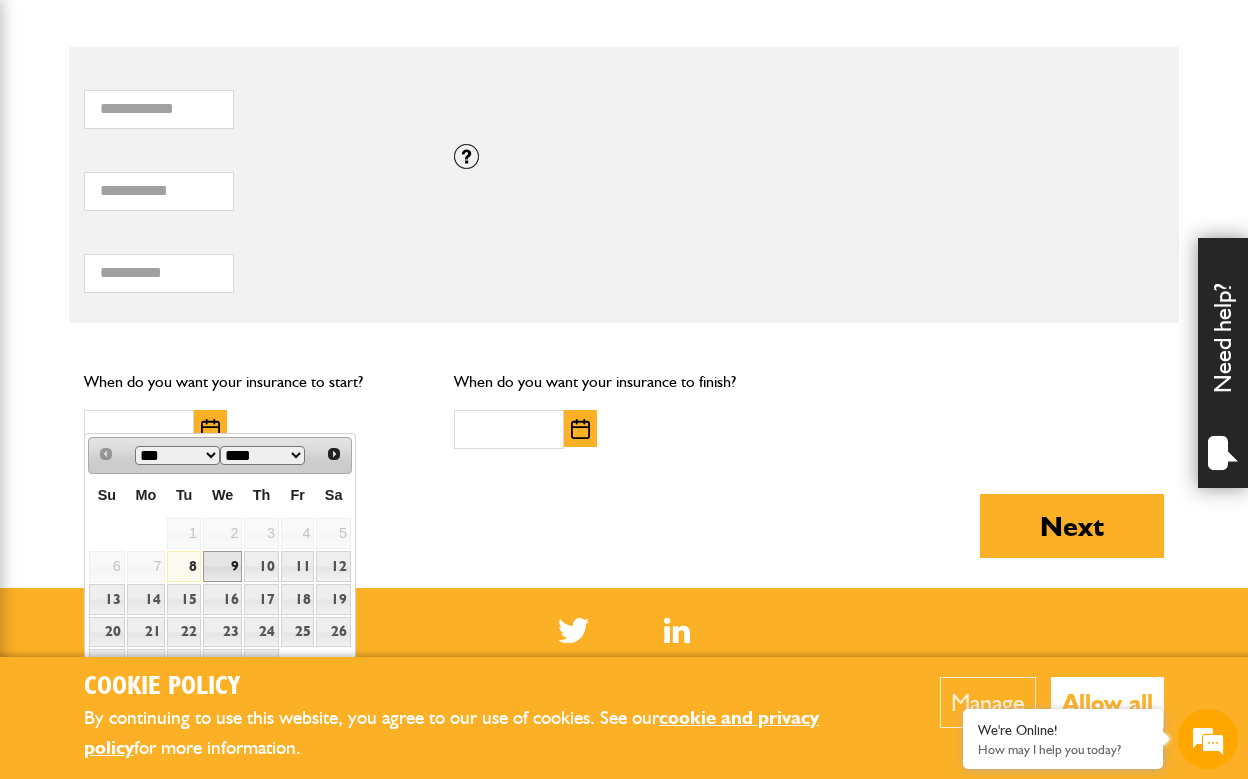 click on "9" at bounding box center (222, 566) 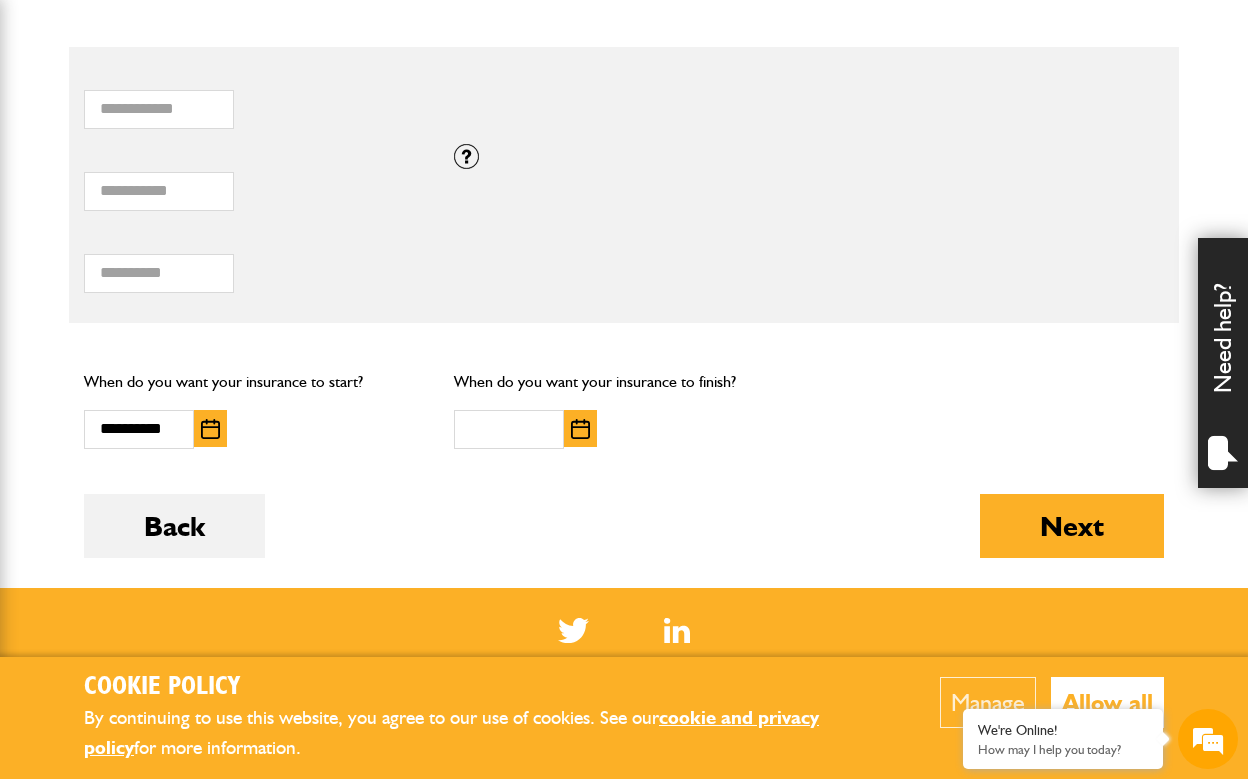 click at bounding box center [580, 429] 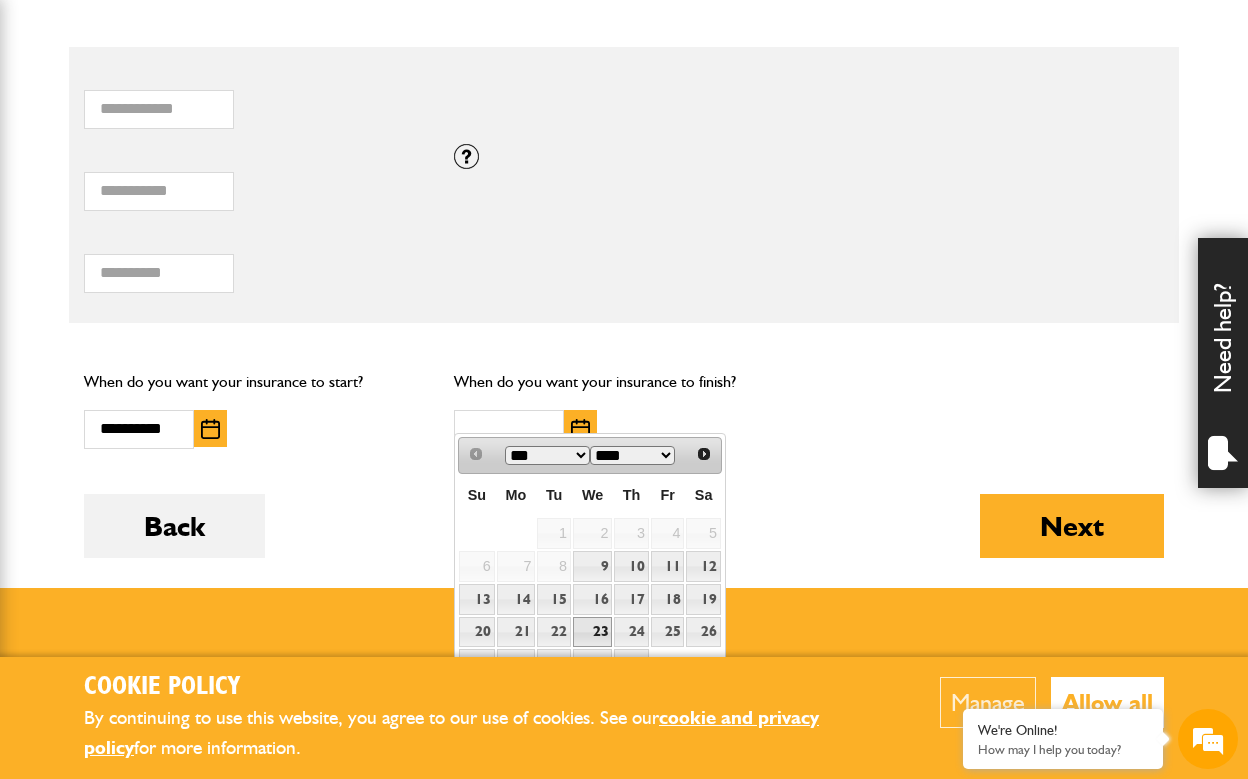 click on "23" at bounding box center (592, 632) 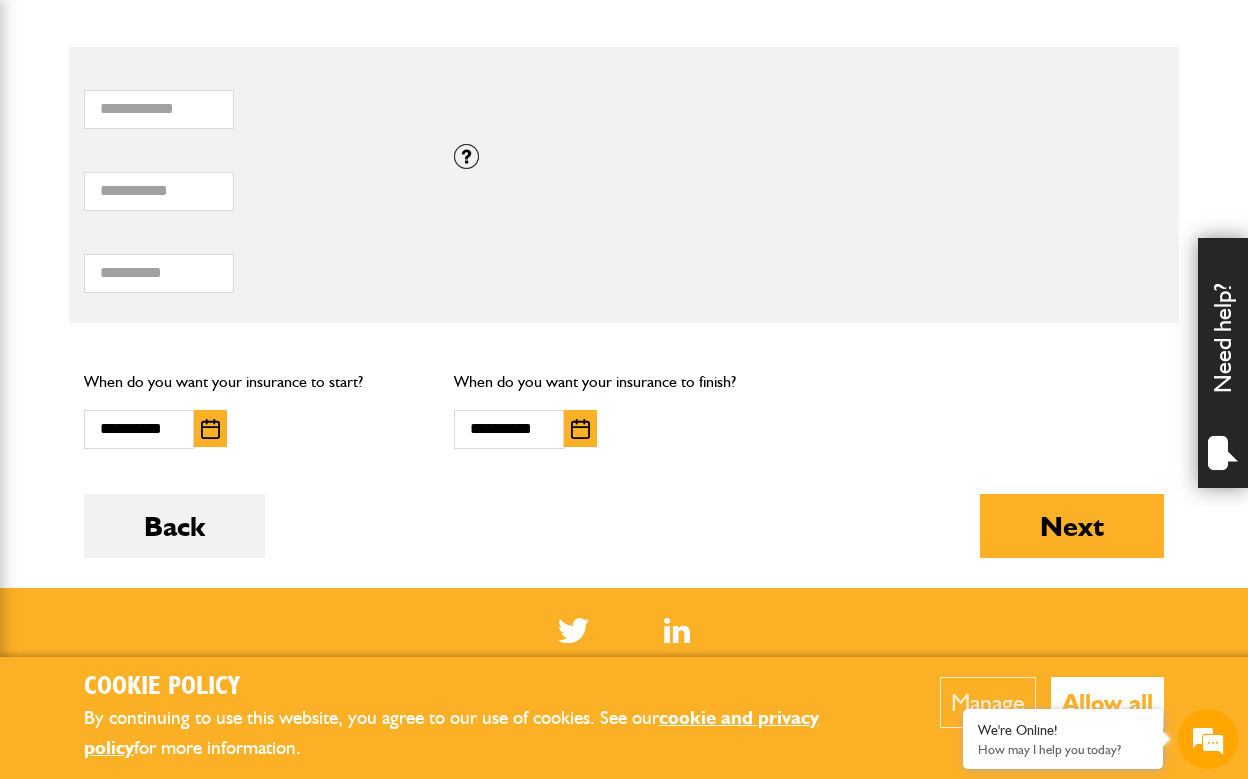 click at bounding box center (580, 429) 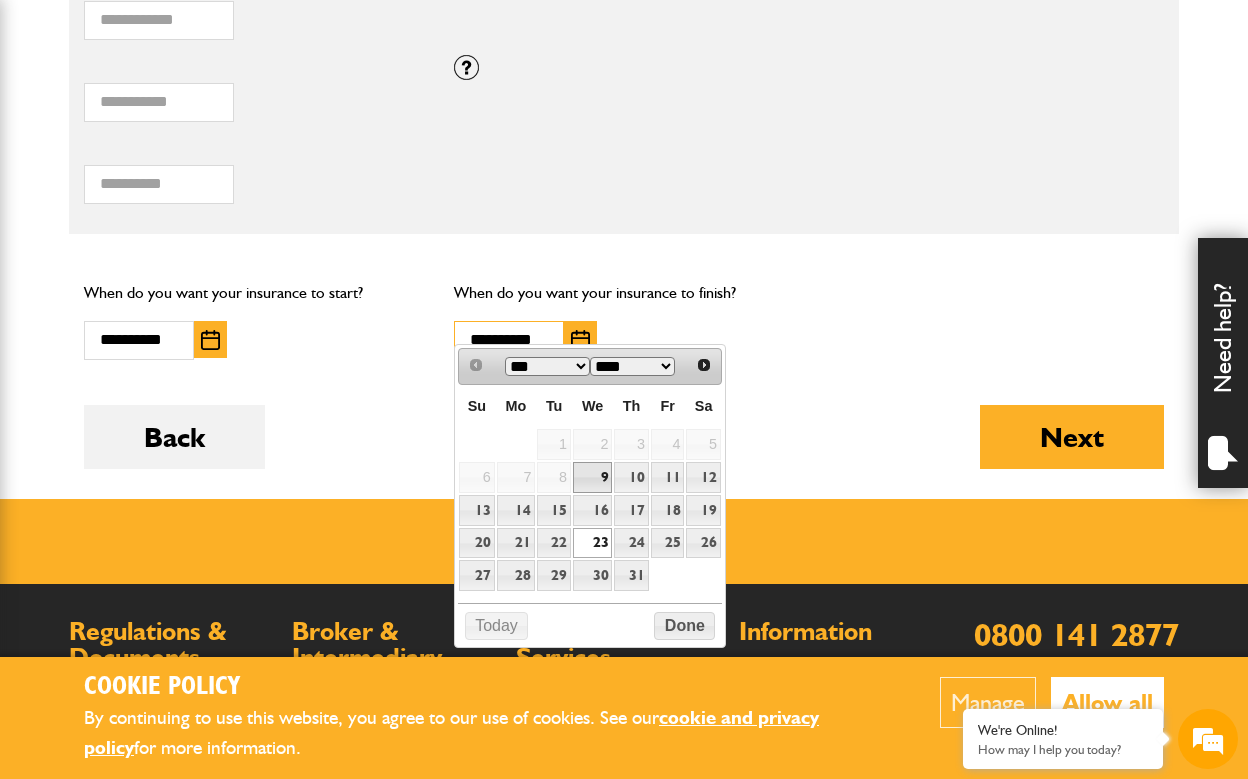 scroll, scrollTop: 1445, scrollLeft: 0, axis: vertical 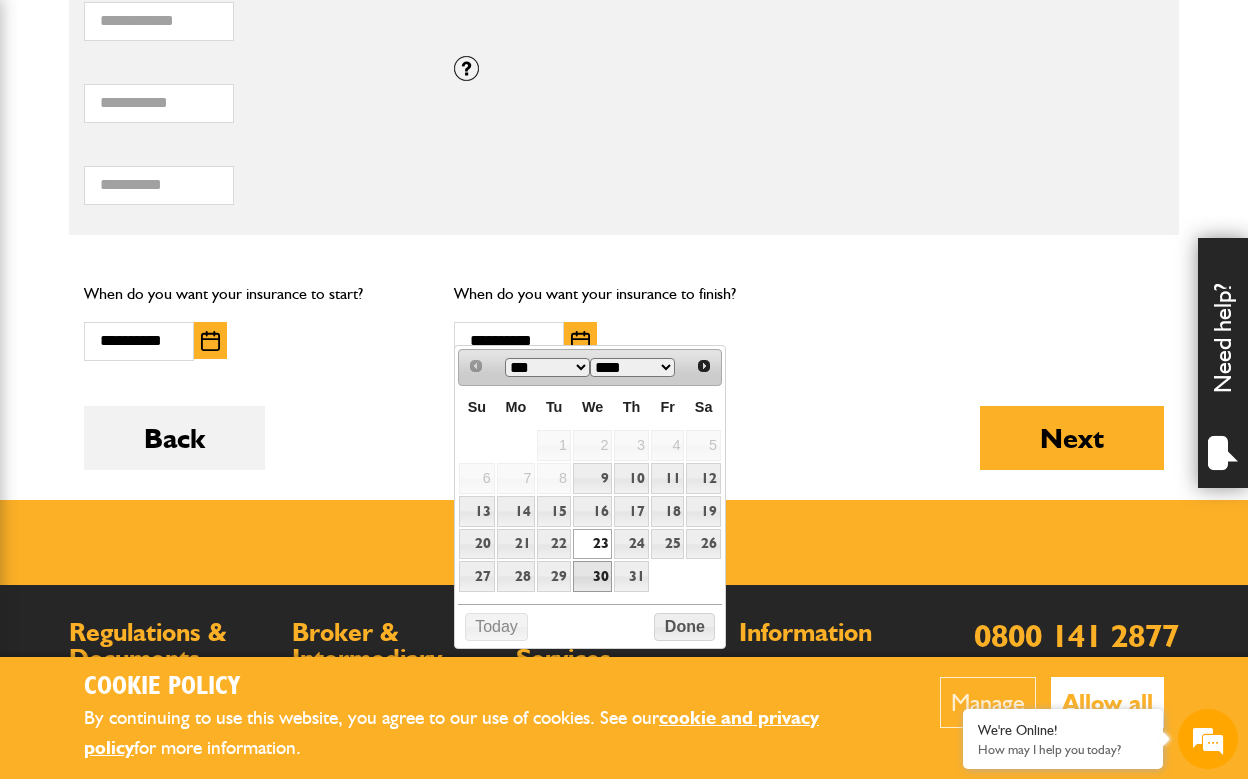 click on "30" at bounding box center [592, 576] 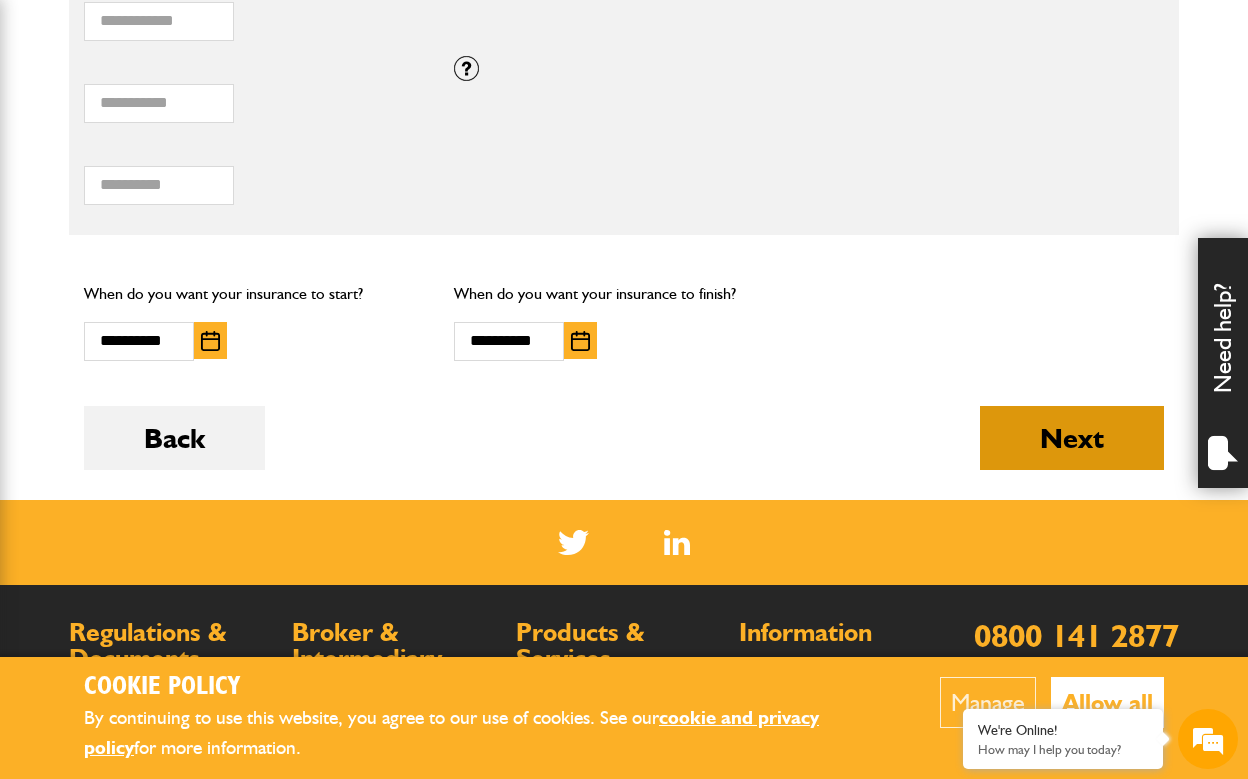 click on "Next" at bounding box center (1072, 438) 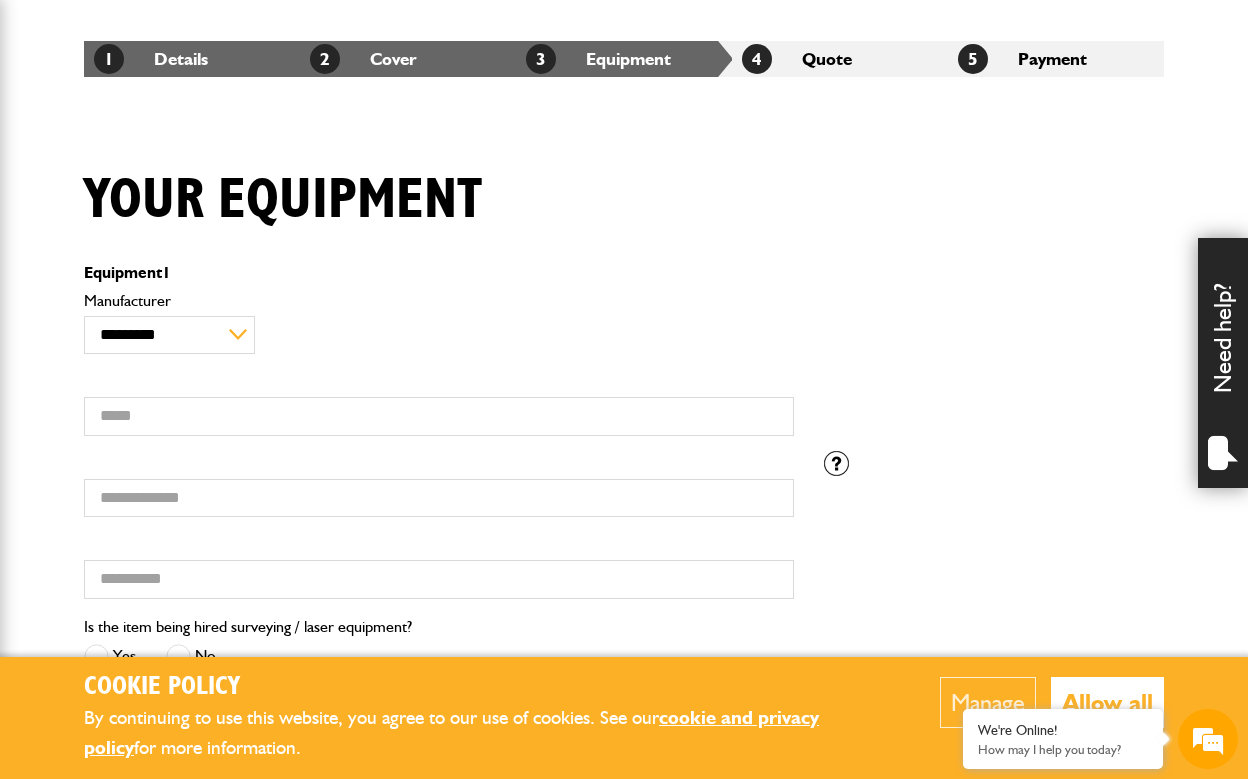 scroll, scrollTop: 360, scrollLeft: 0, axis: vertical 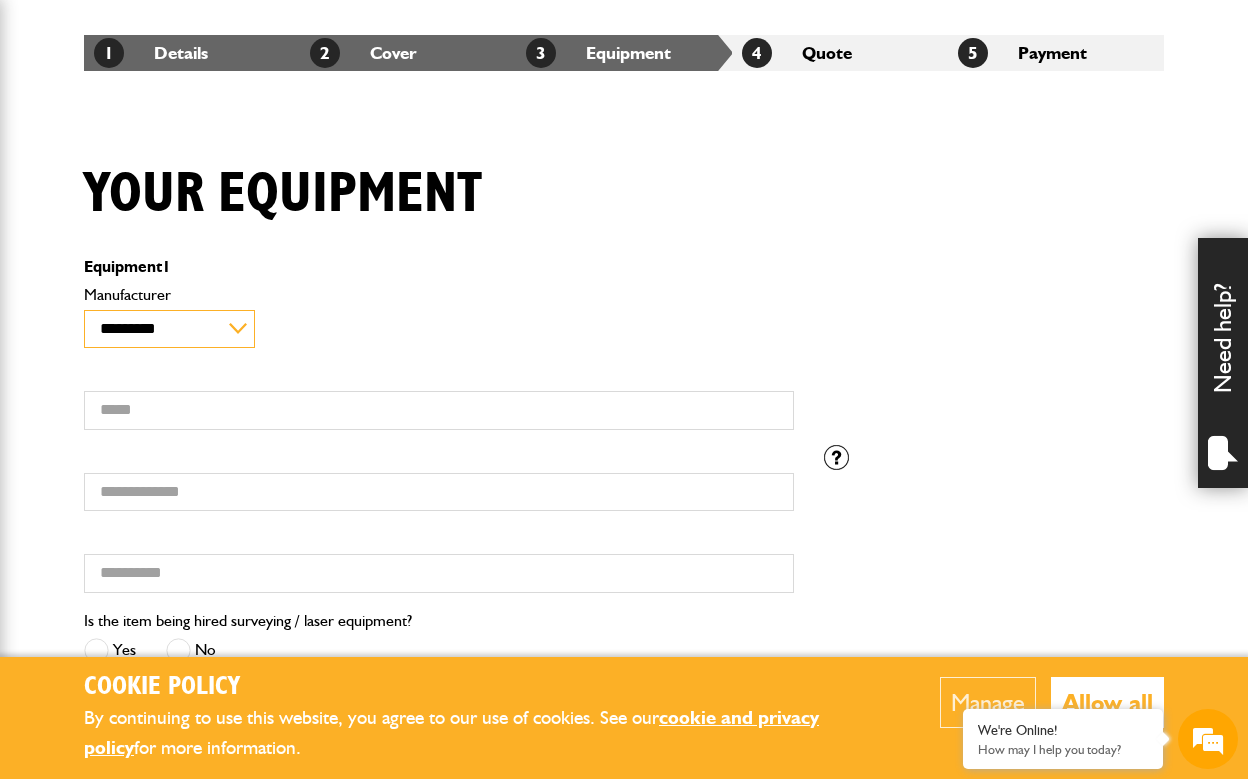click on "**********" at bounding box center [169, 329] 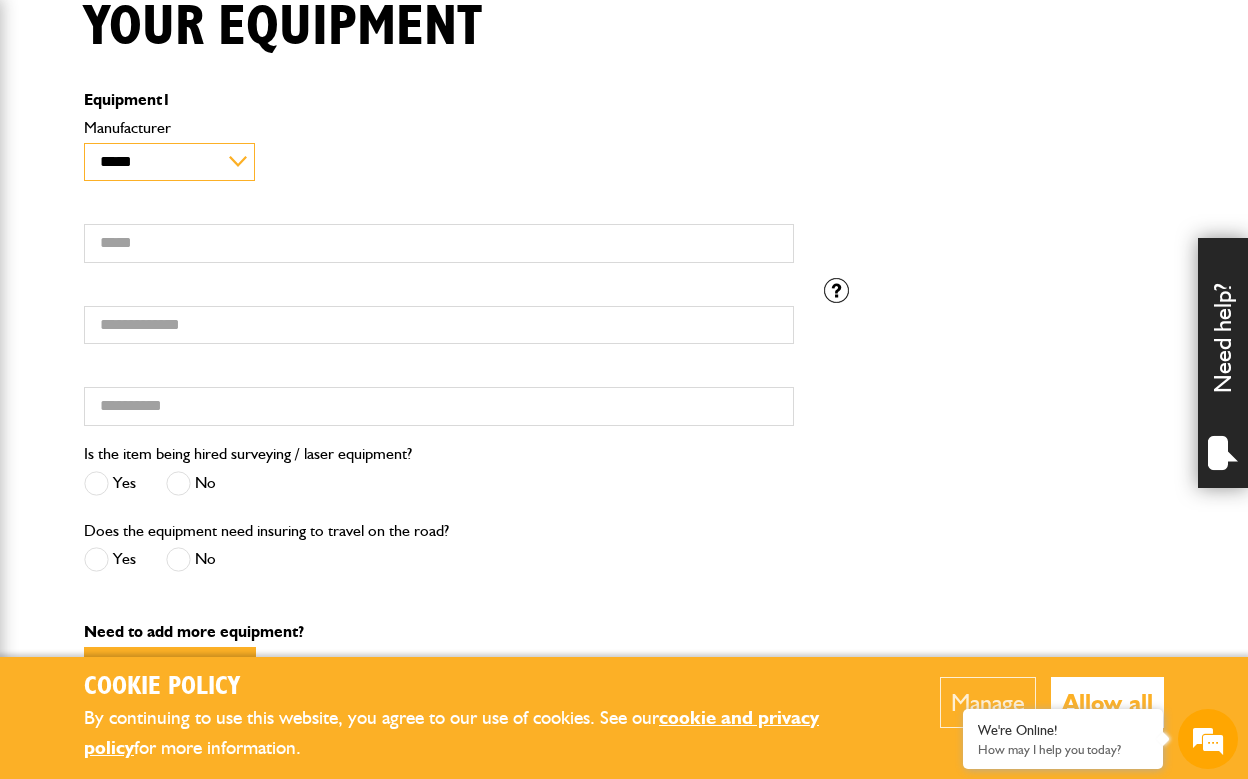 scroll, scrollTop: 633, scrollLeft: 0, axis: vertical 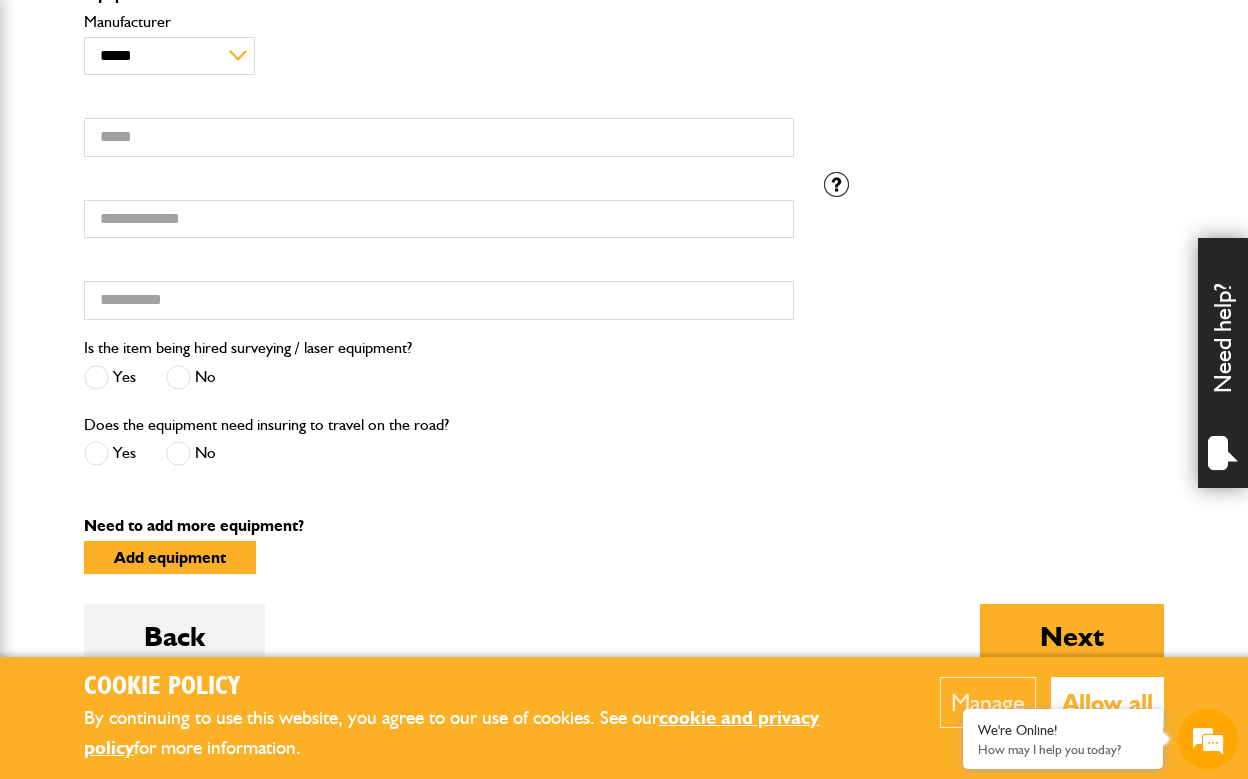 click on "No" at bounding box center [191, 377] 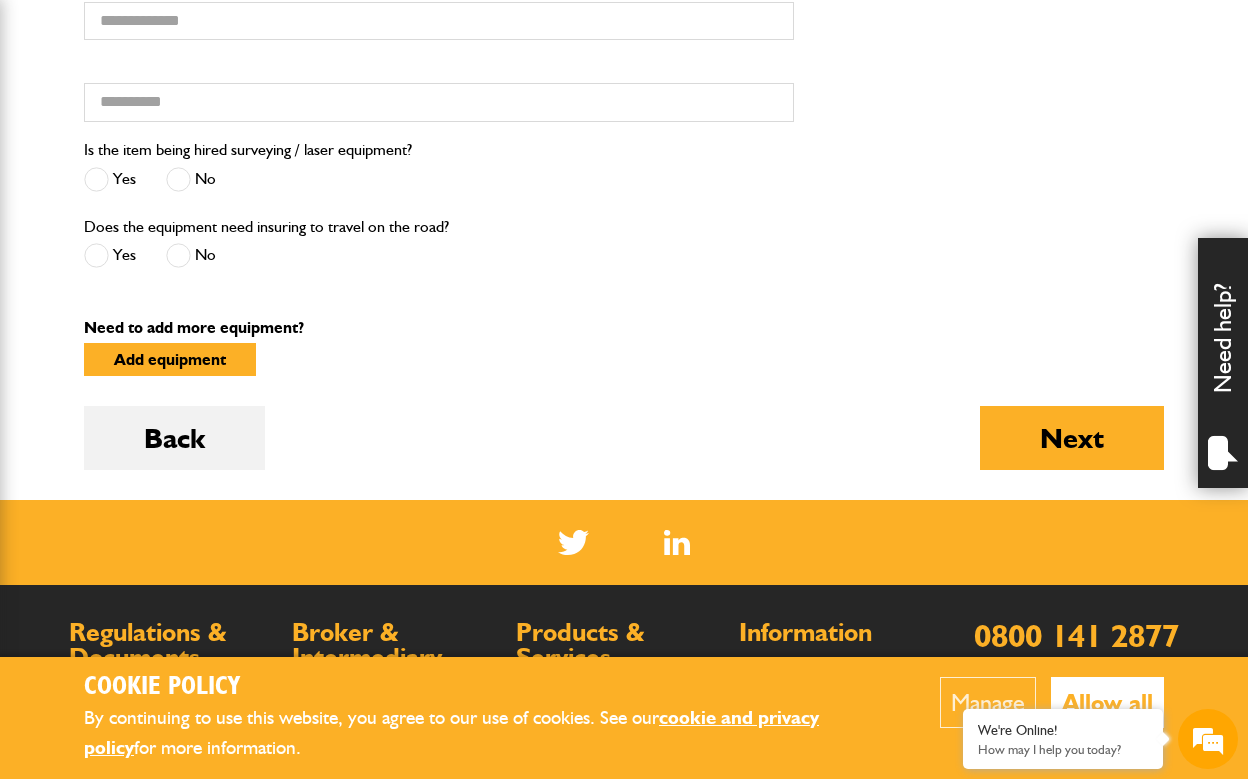 scroll, scrollTop: 838, scrollLeft: 0, axis: vertical 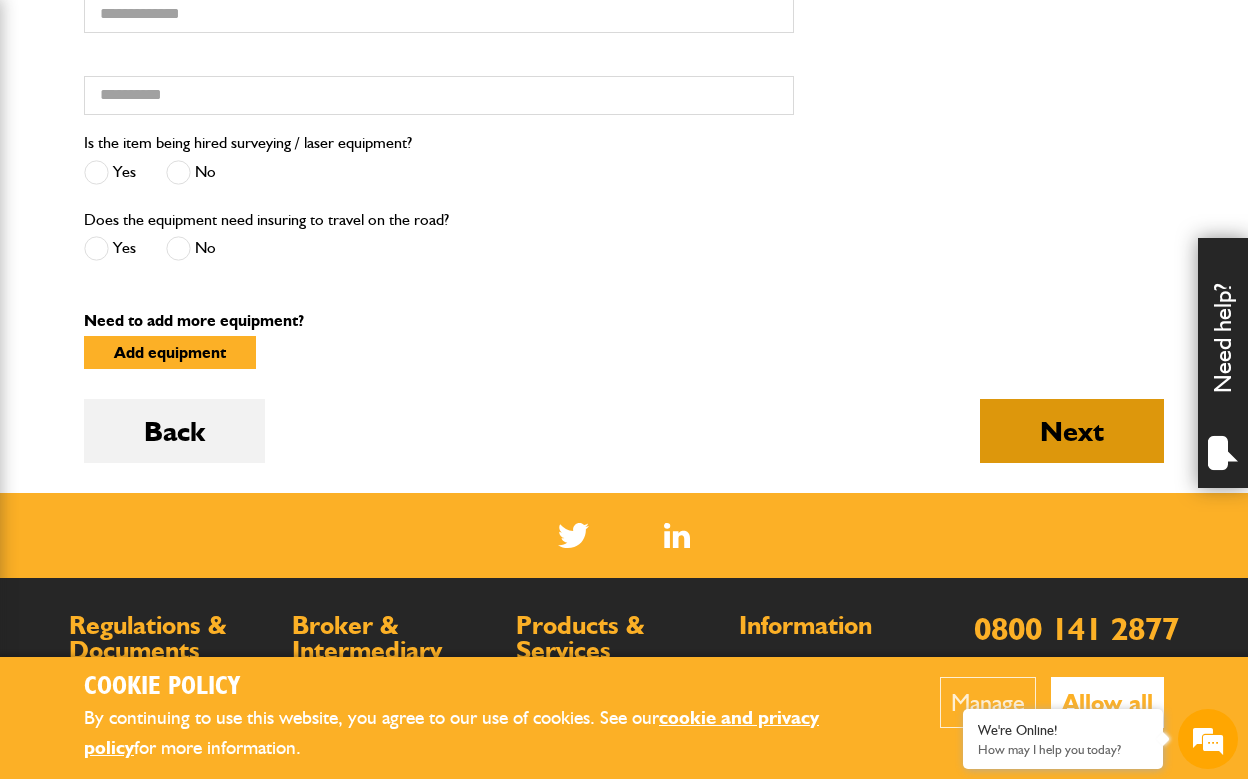 click on "Next" at bounding box center [1072, 431] 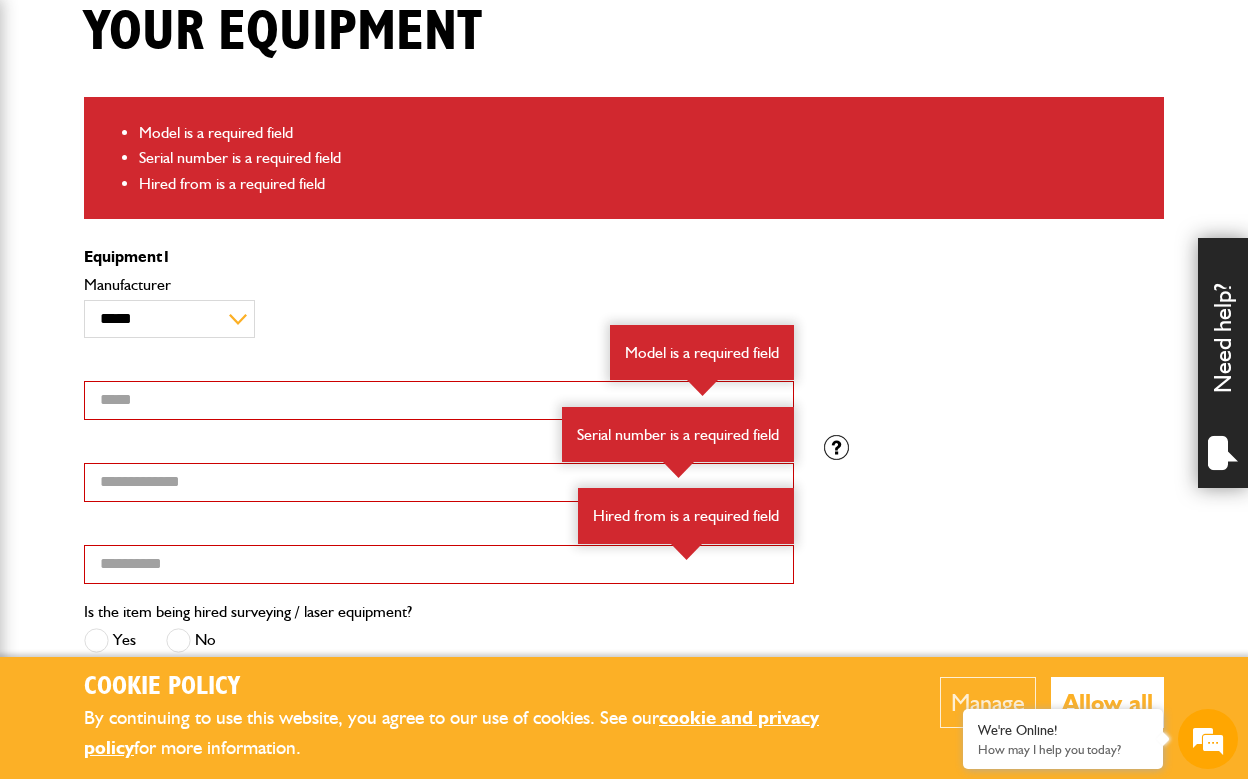 scroll, scrollTop: 524, scrollLeft: 0, axis: vertical 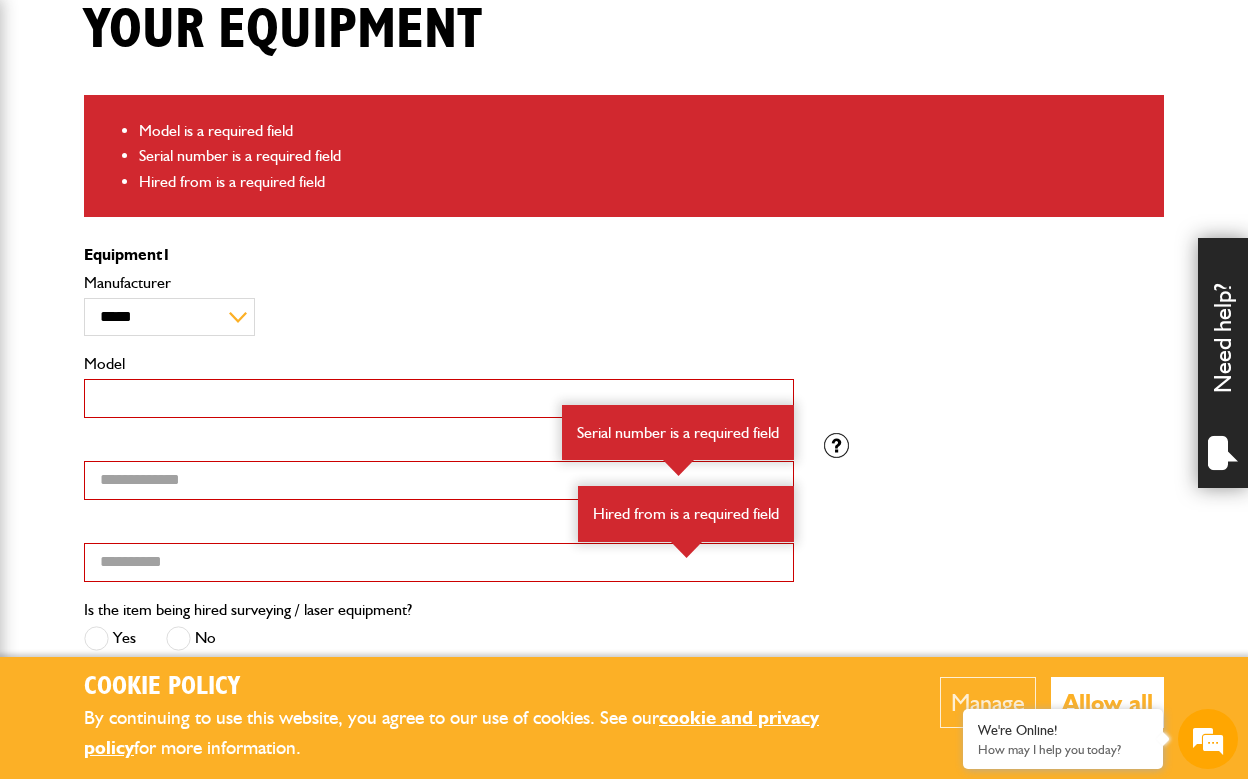 click on "Model" at bounding box center [439, 398] 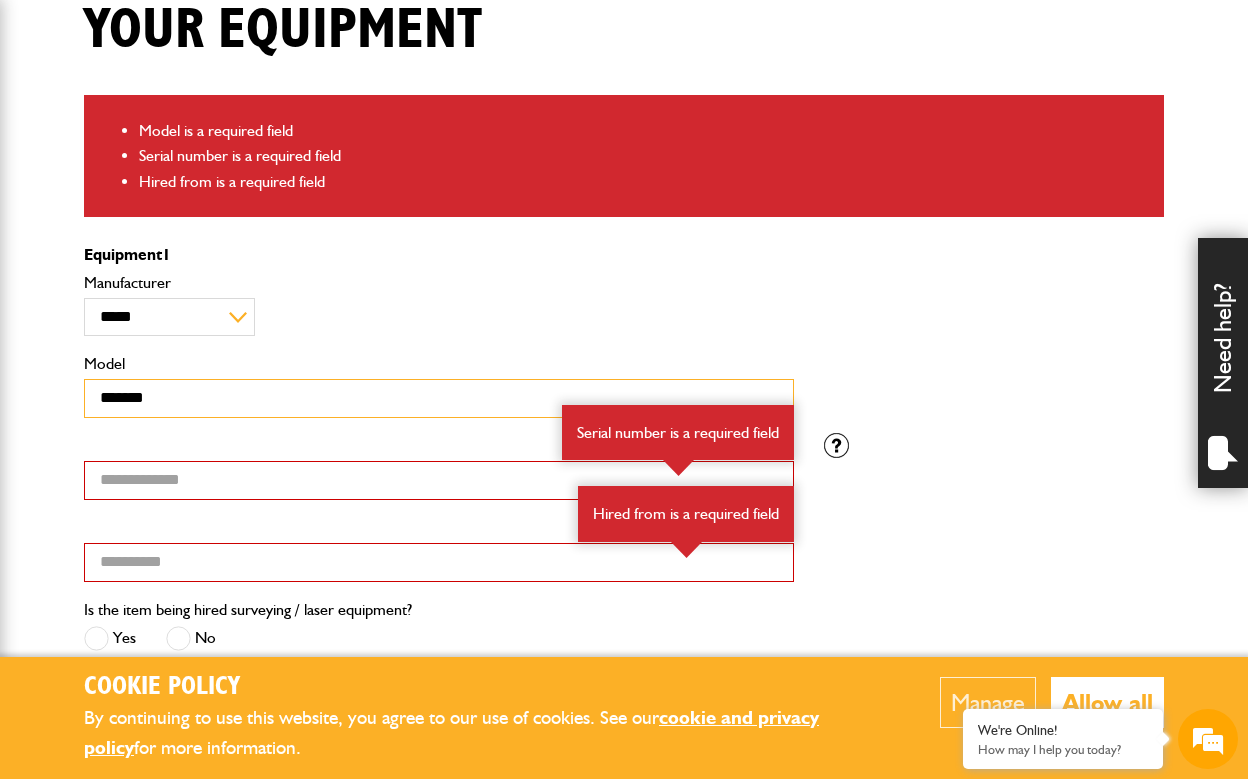 type on "*******" 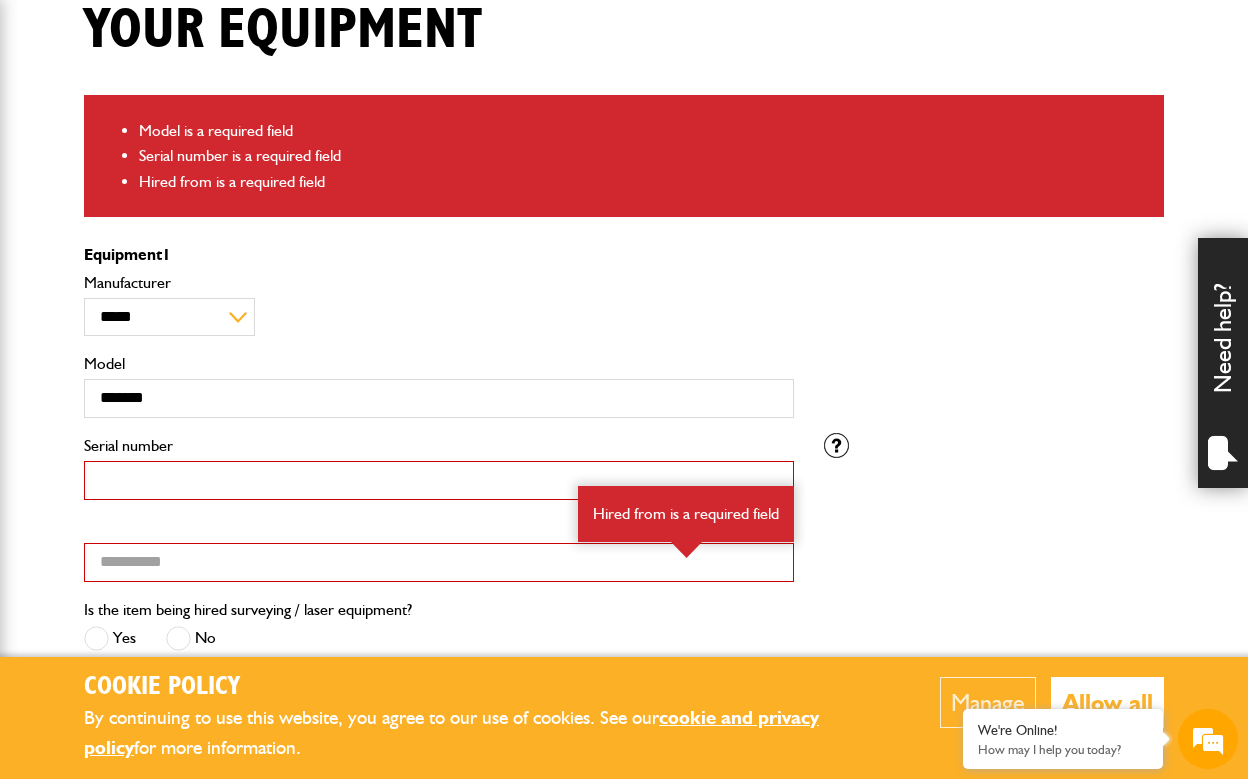 click on "Serial number" at bounding box center [439, 480] 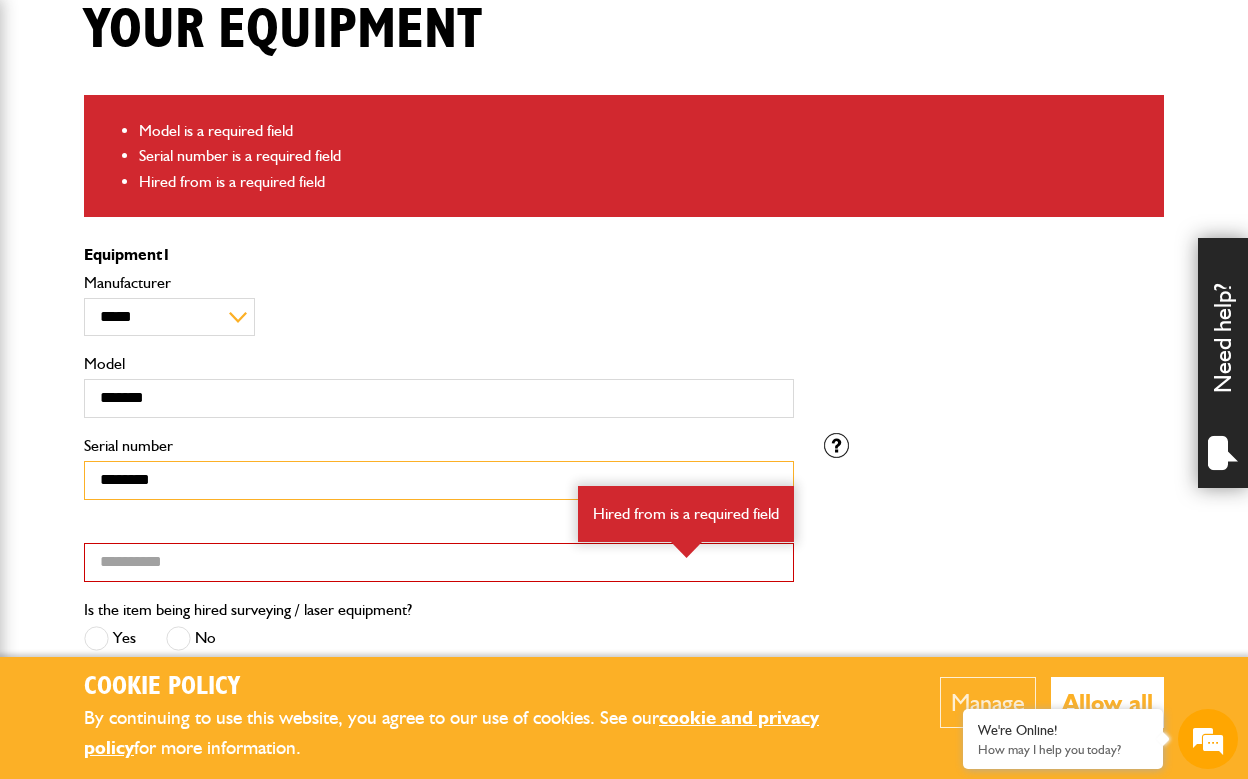 type on "*******" 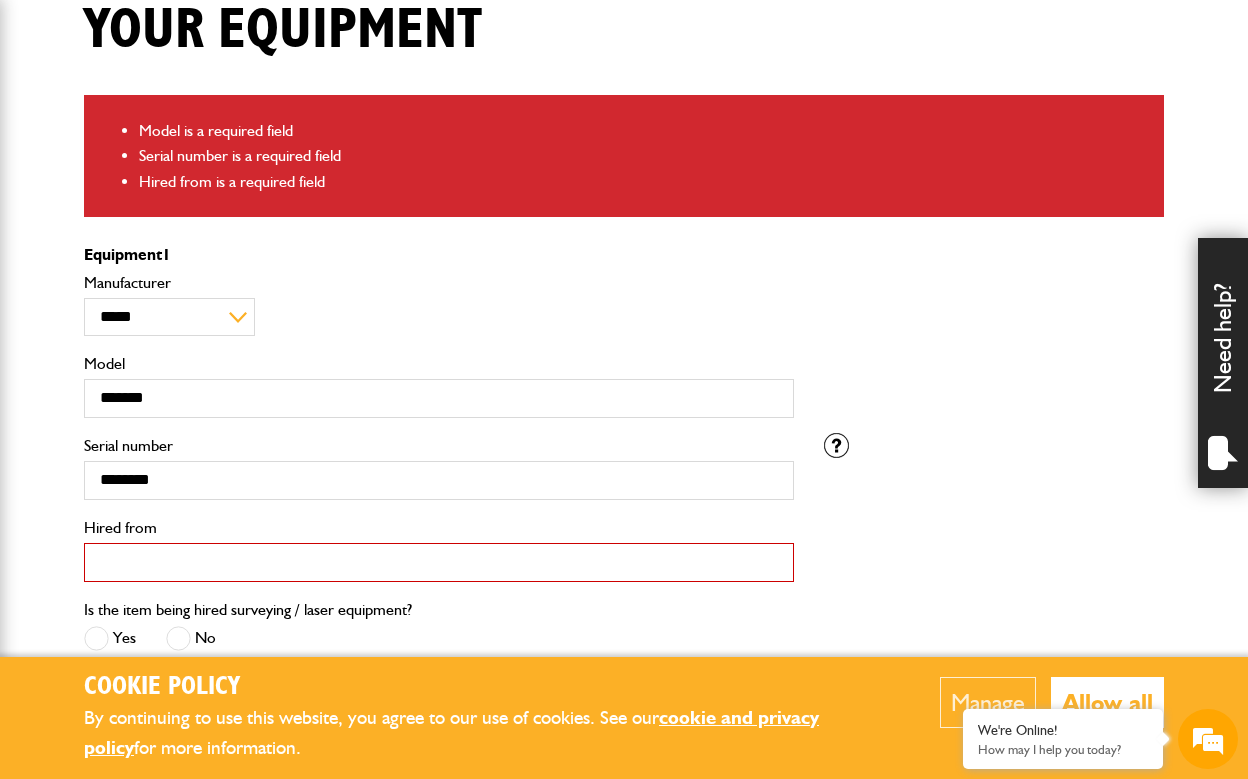 click on "Hired from" at bounding box center (439, 562) 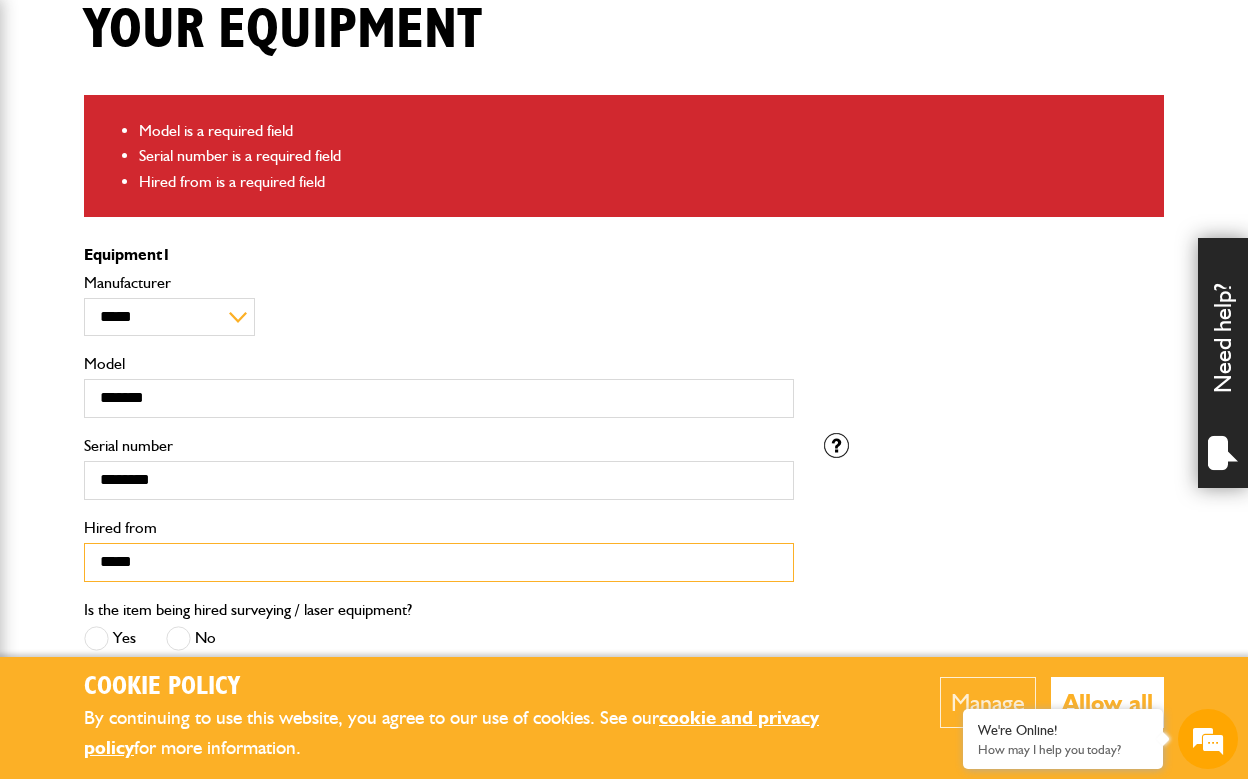 scroll, scrollTop: 0, scrollLeft: 0, axis: both 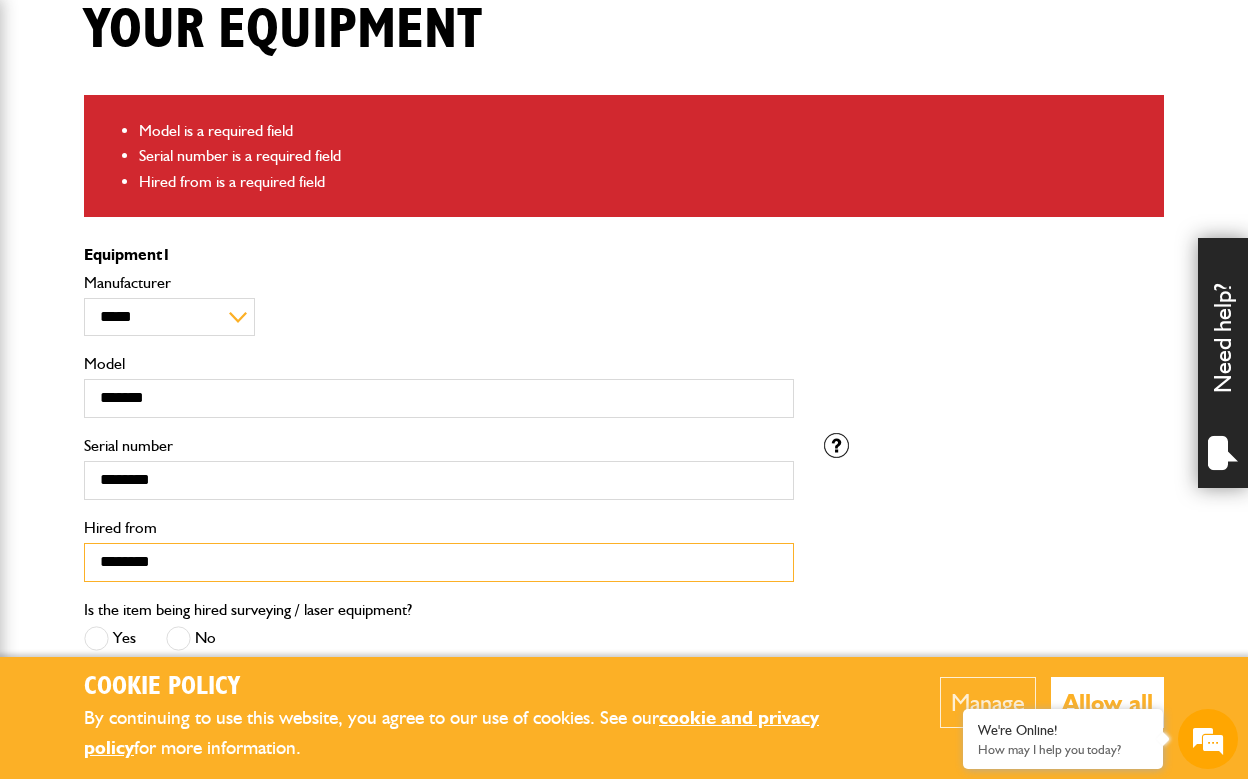 type on "********" 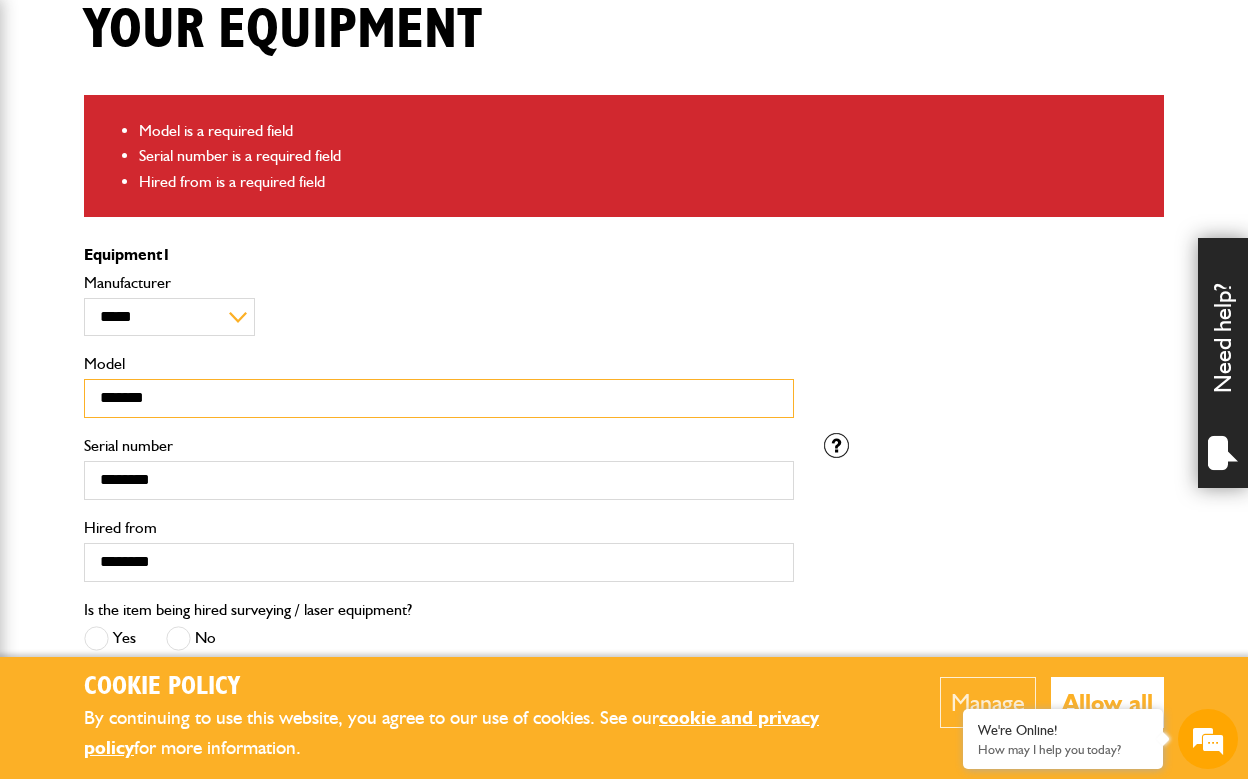 click on "*******" at bounding box center (439, 398) 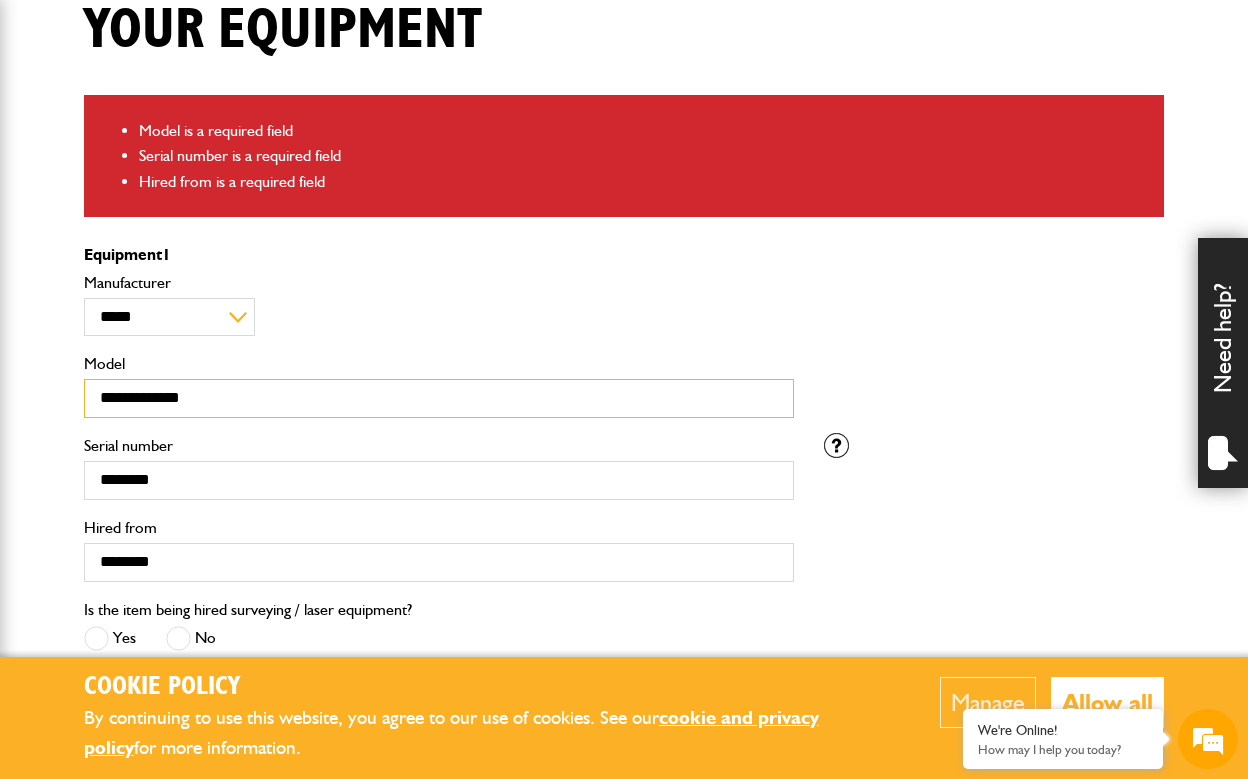 type on "**********" 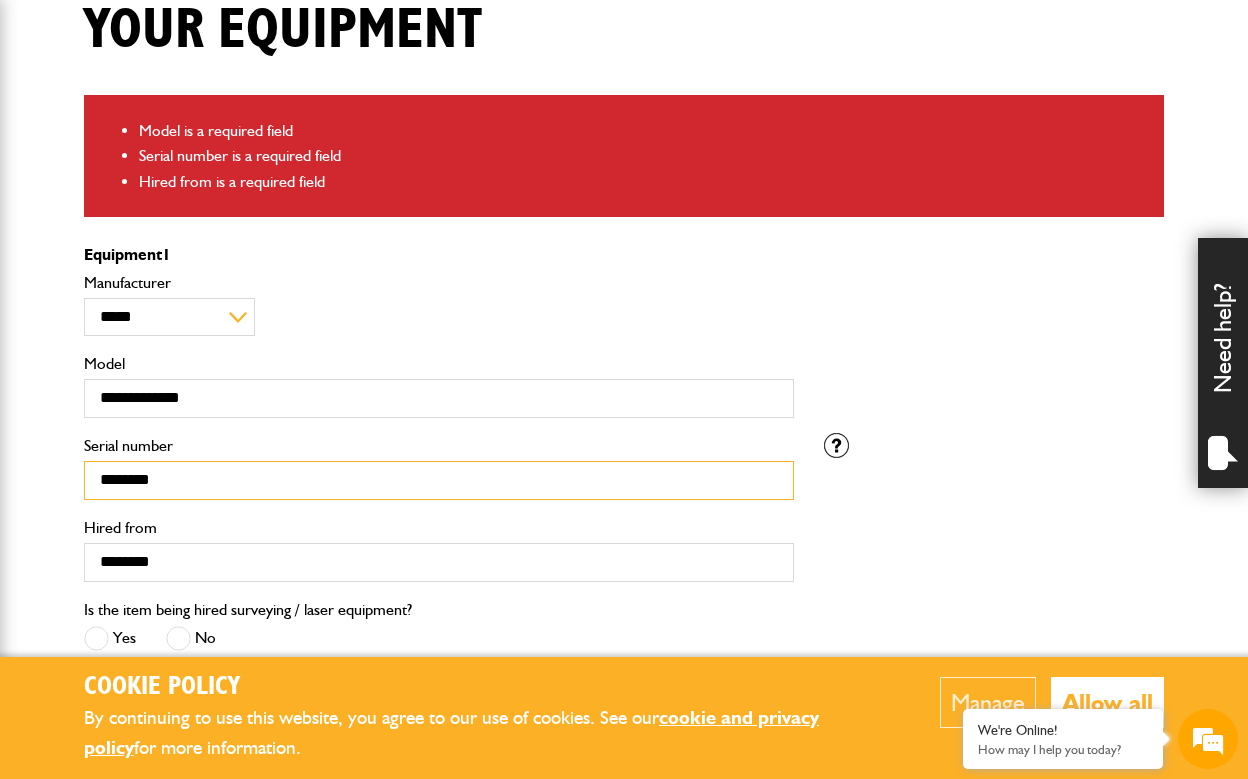 click on "*******" at bounding box center (439, 480) 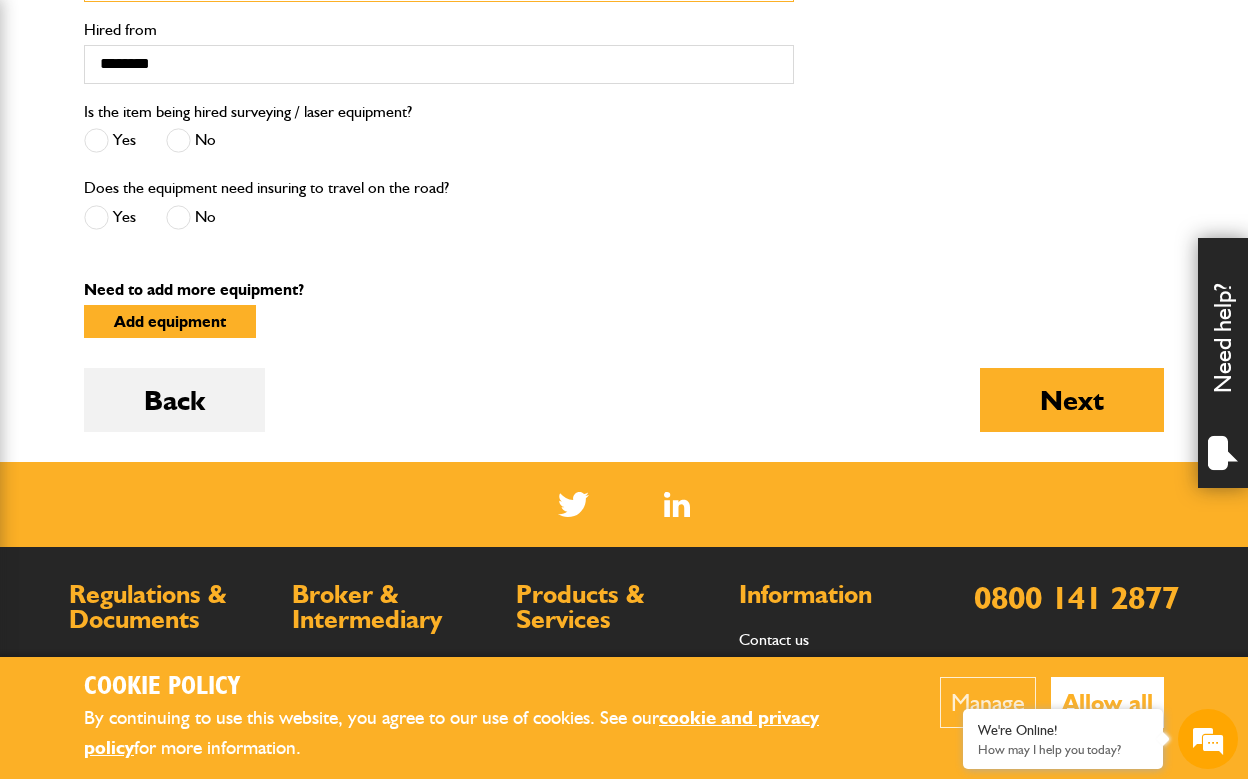 scroll, scrollTop: 1024, scrollLeft: 0, axis: vertical 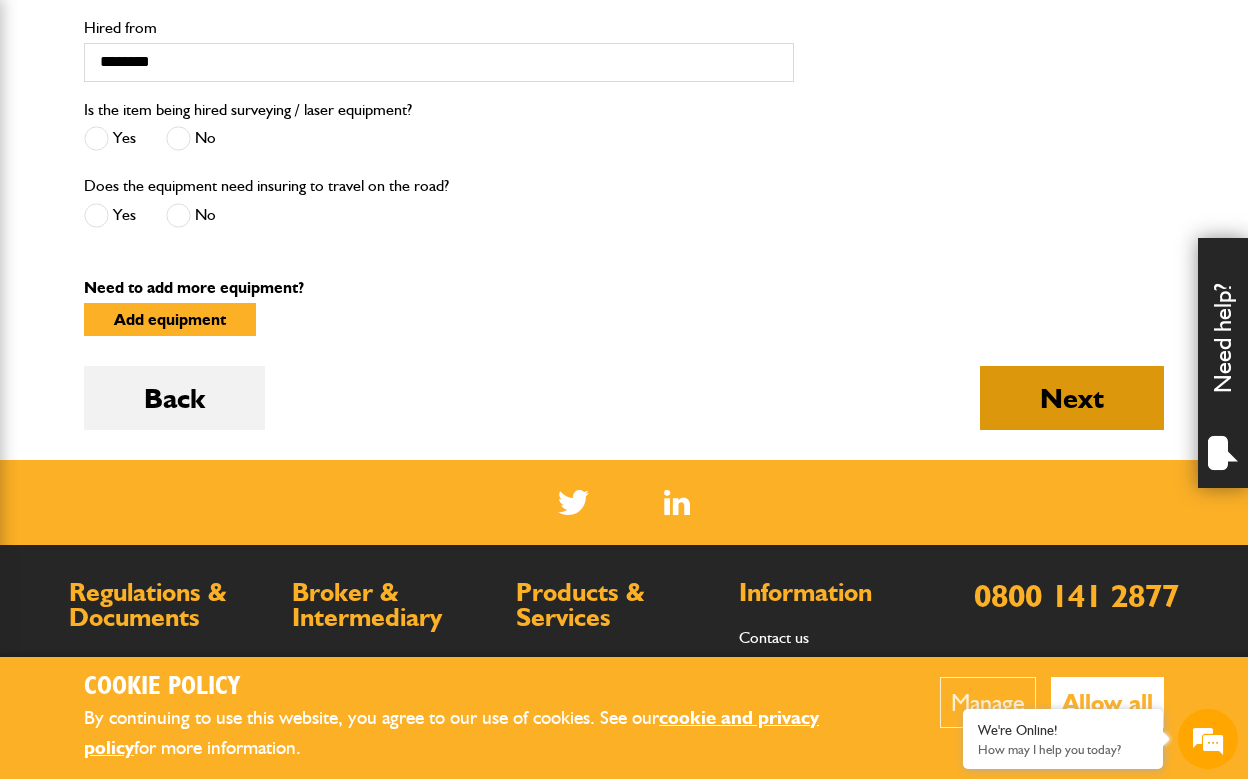 type on "**********" 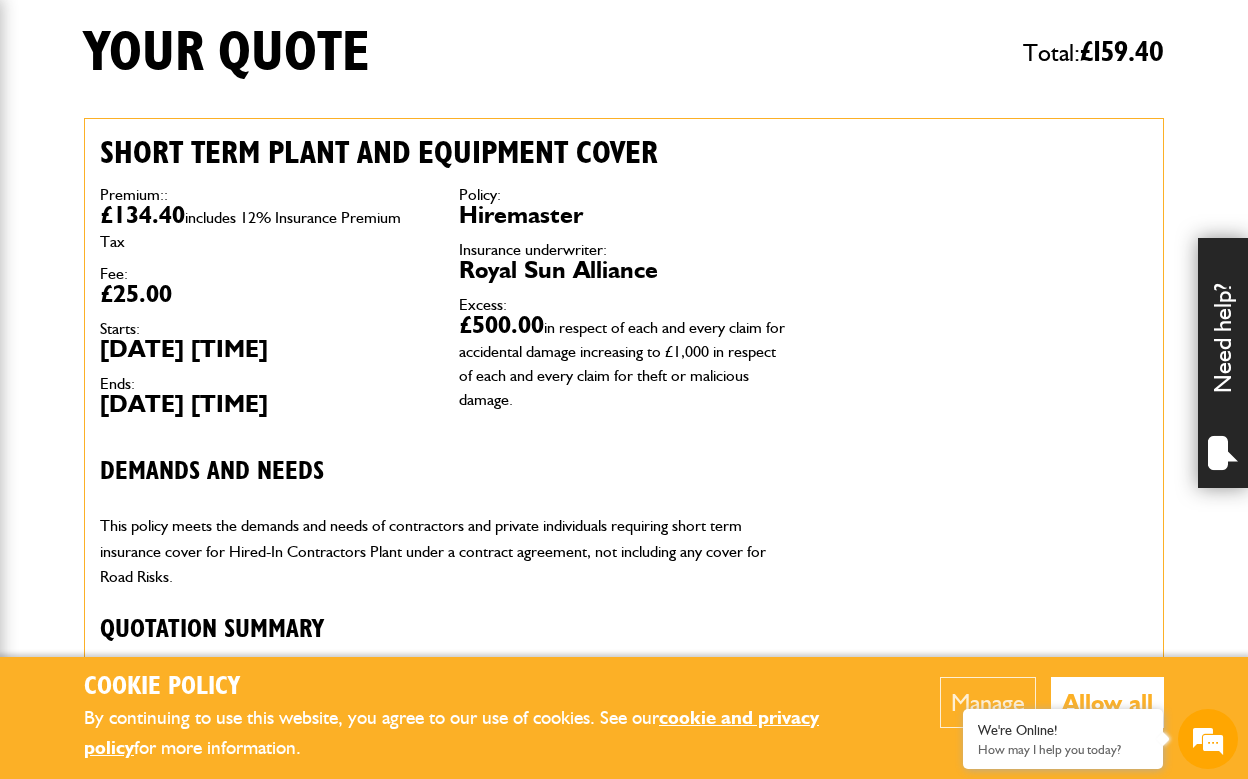 scroll, scrollTop: 499, scrollLeft: 0, axis: vertical 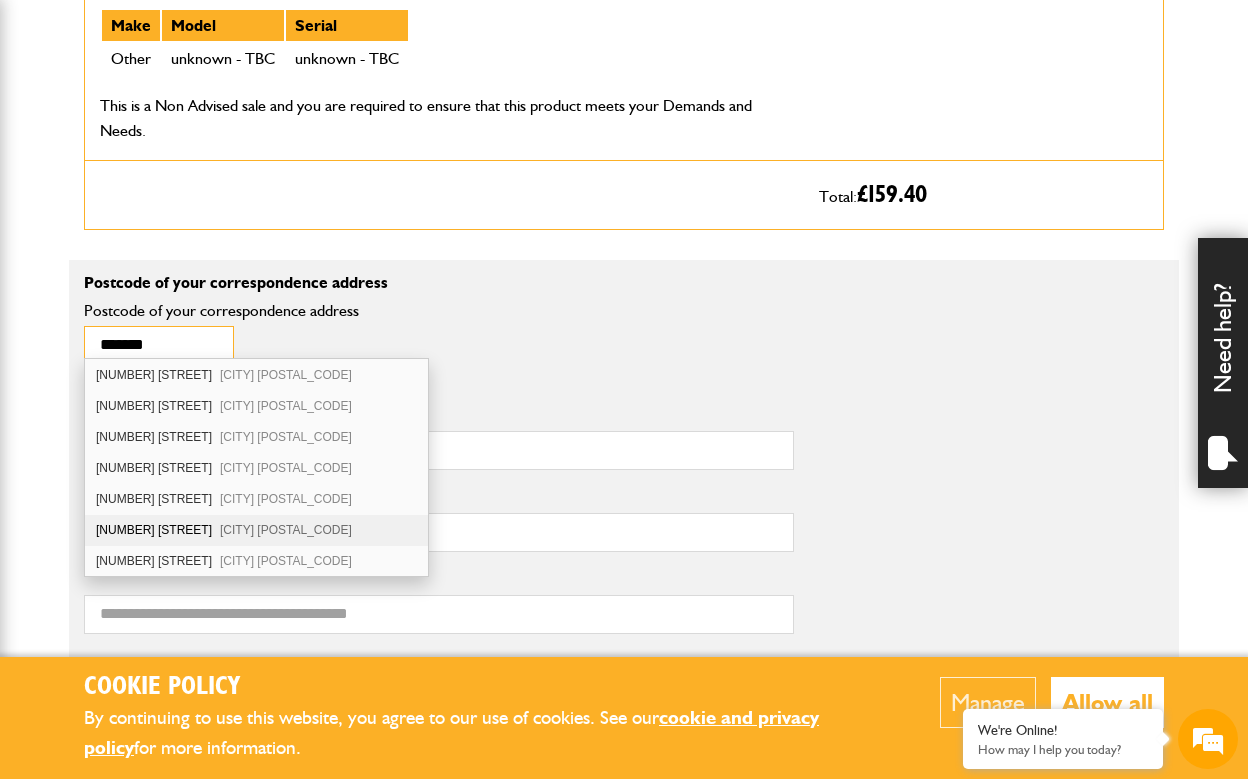 type on "*******" 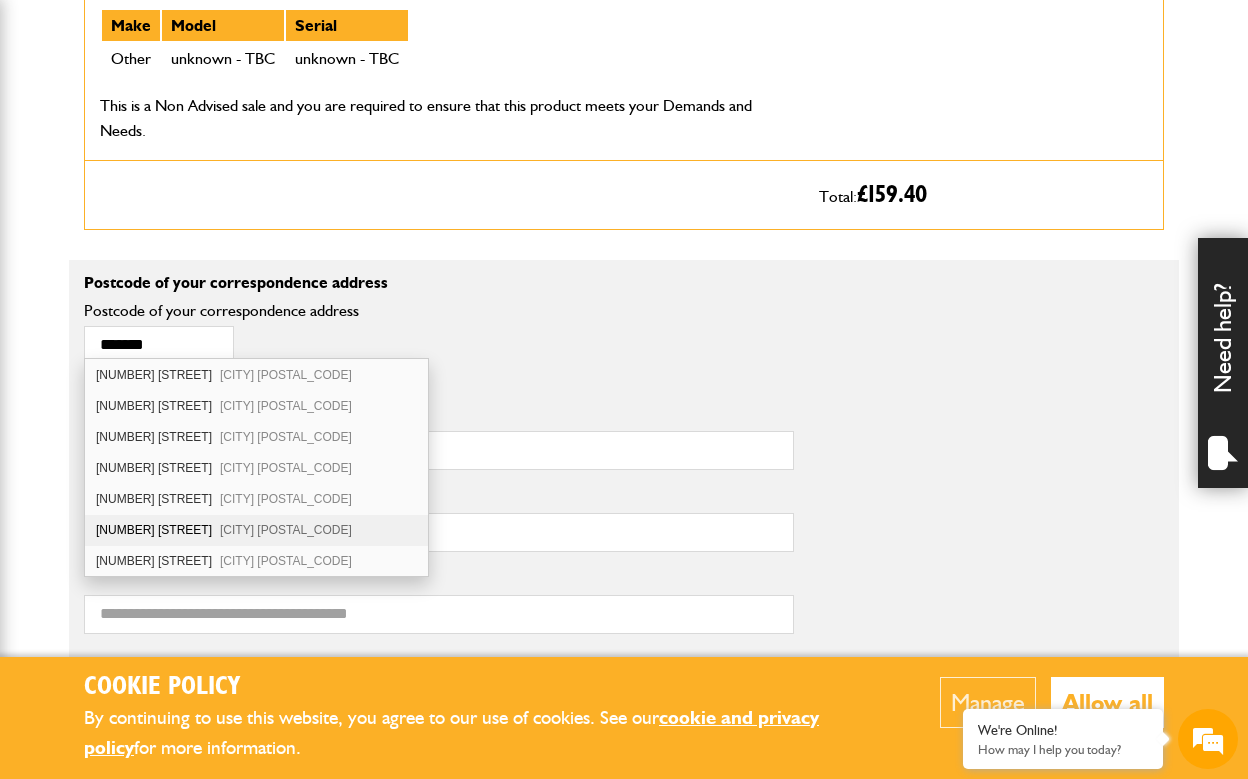click on "64 Raeburn Road Sidcup DA15 8RB" at bounding box center [256, 530] 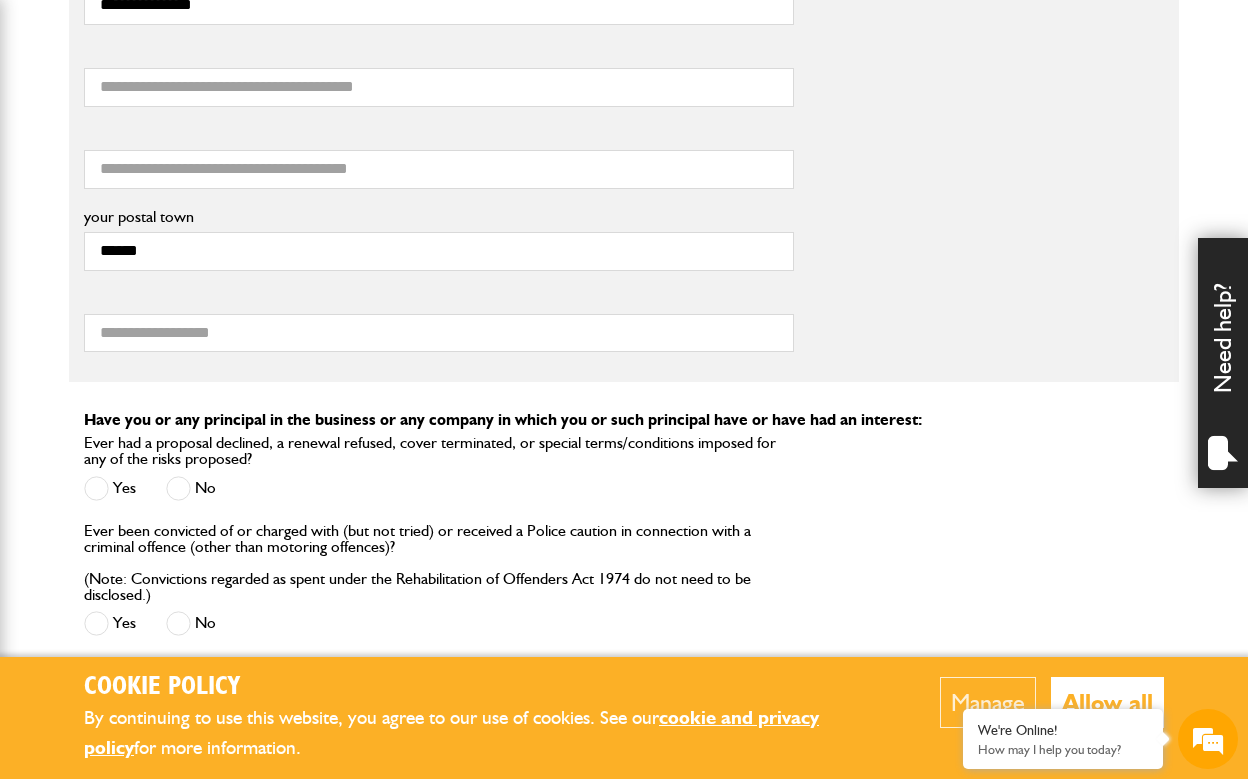 scroll, scrollTop: 1711, scrollLeft: 0, axis: vertical 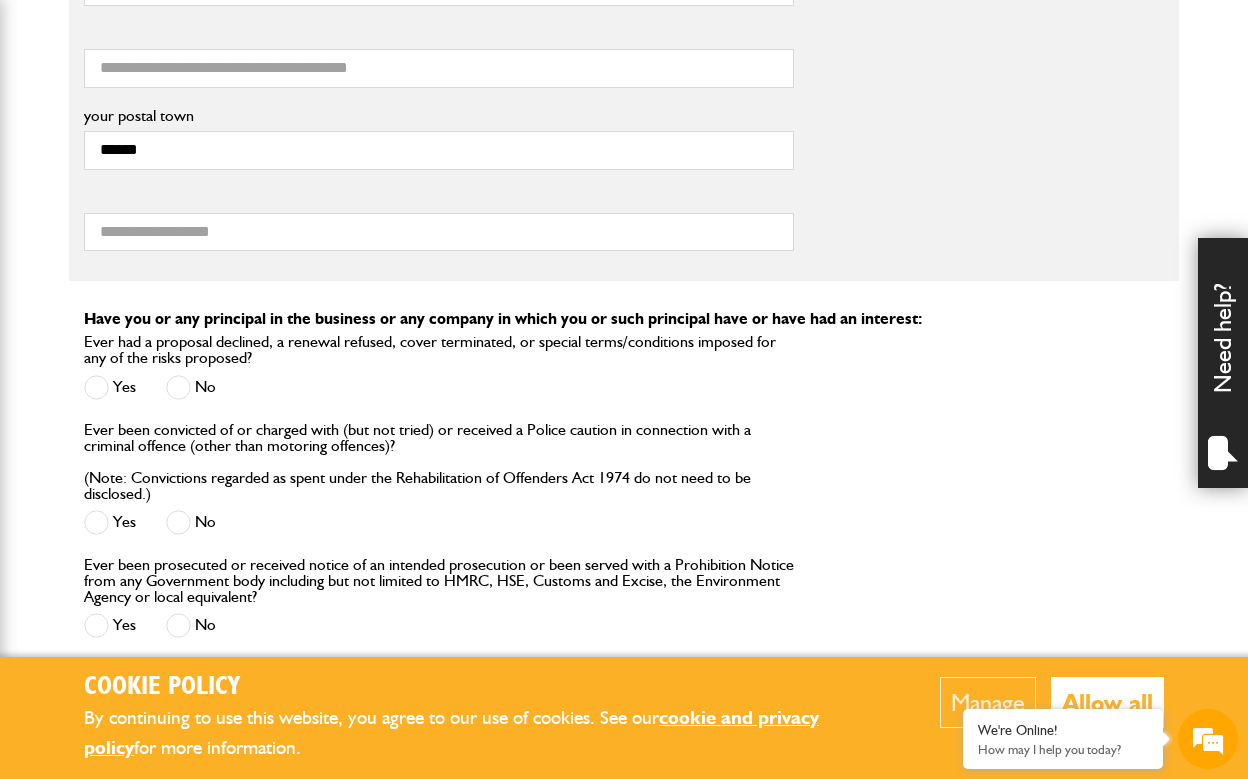 click at bounding box center [178, 387] 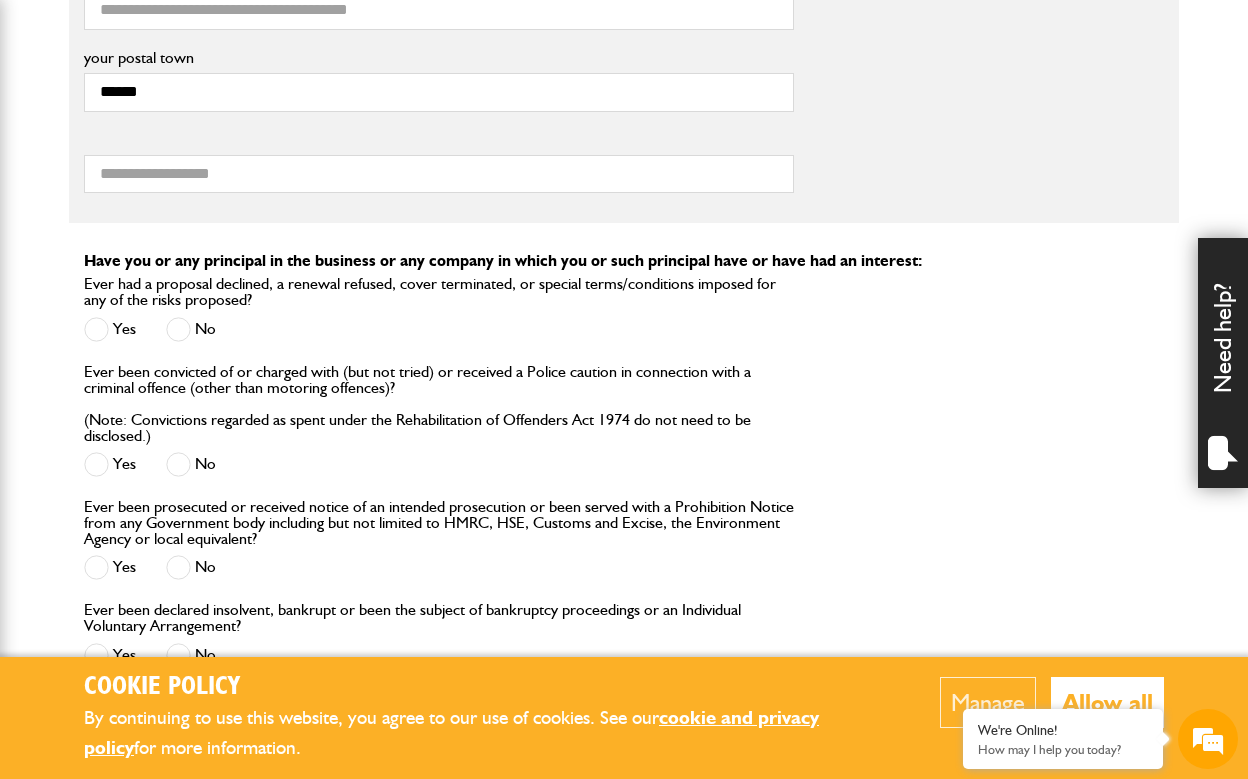 scroll, scrollTop: 1853, scrollLeft: 0, axis: vertical 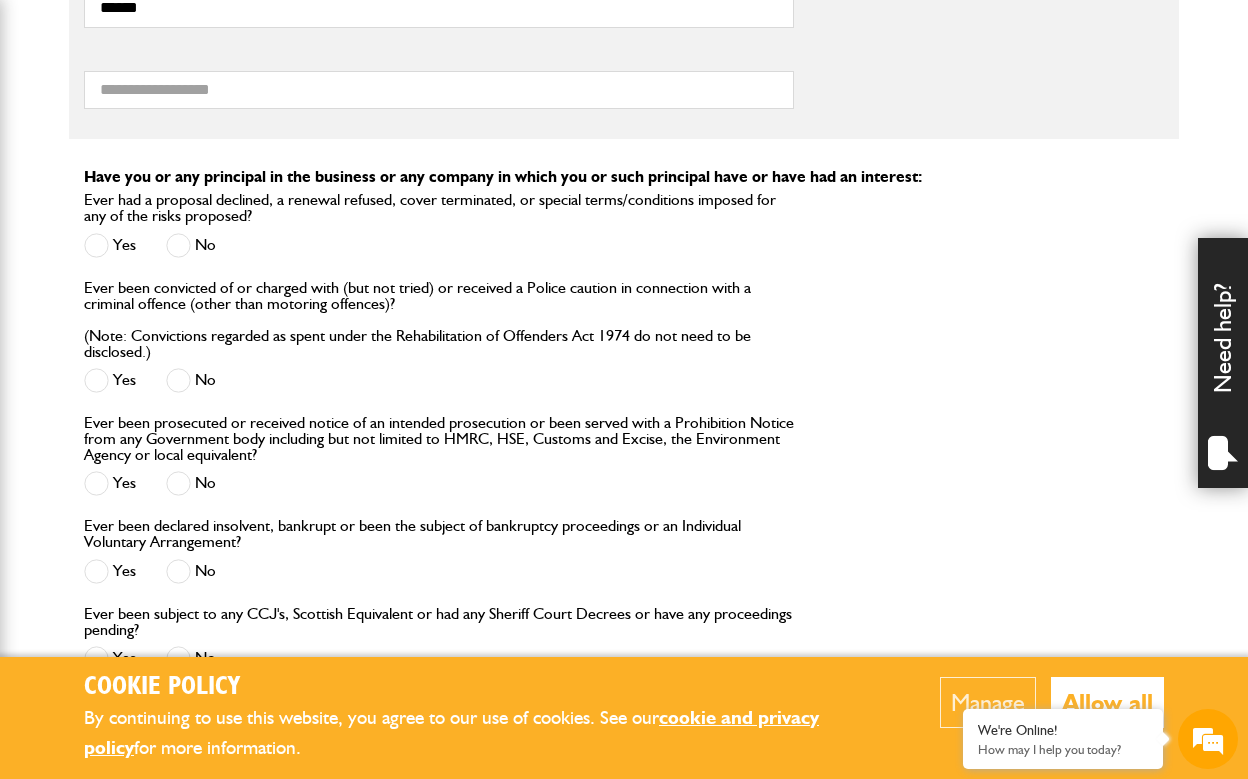 click at bounding box center (178, 380) 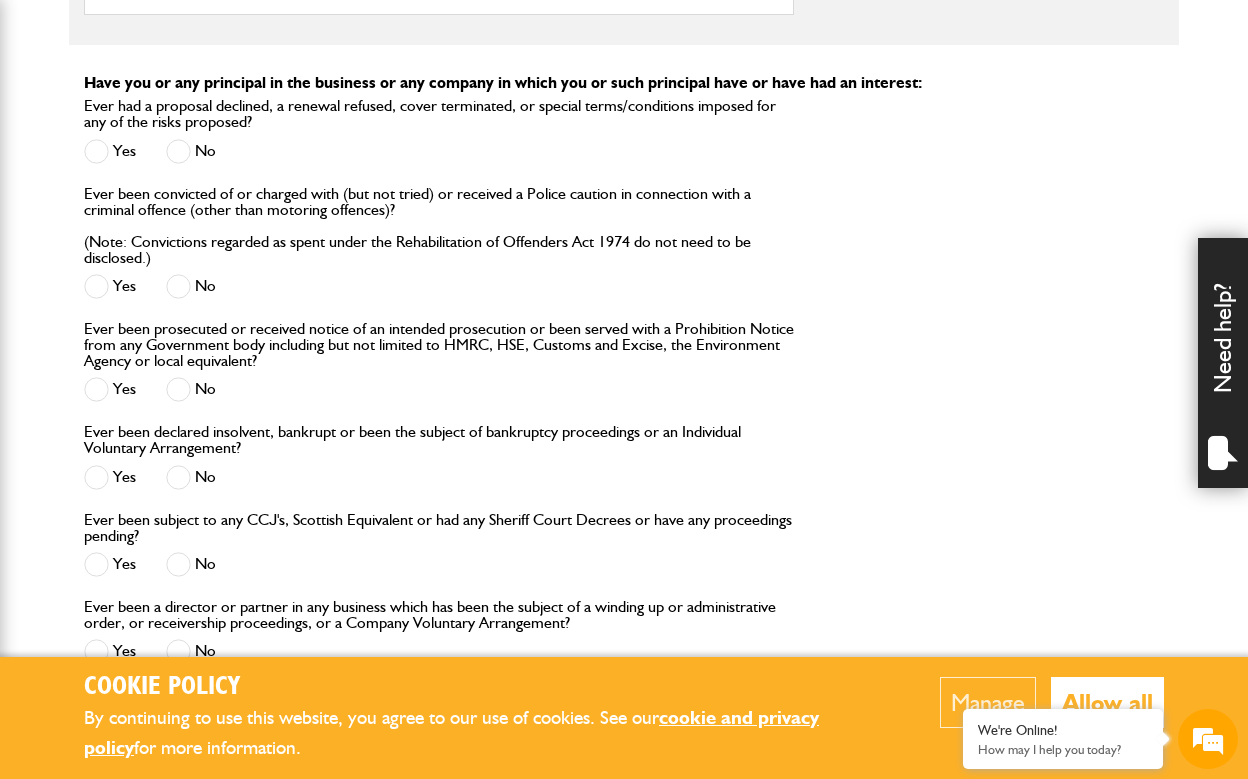 click at bounding box center [178, 477] 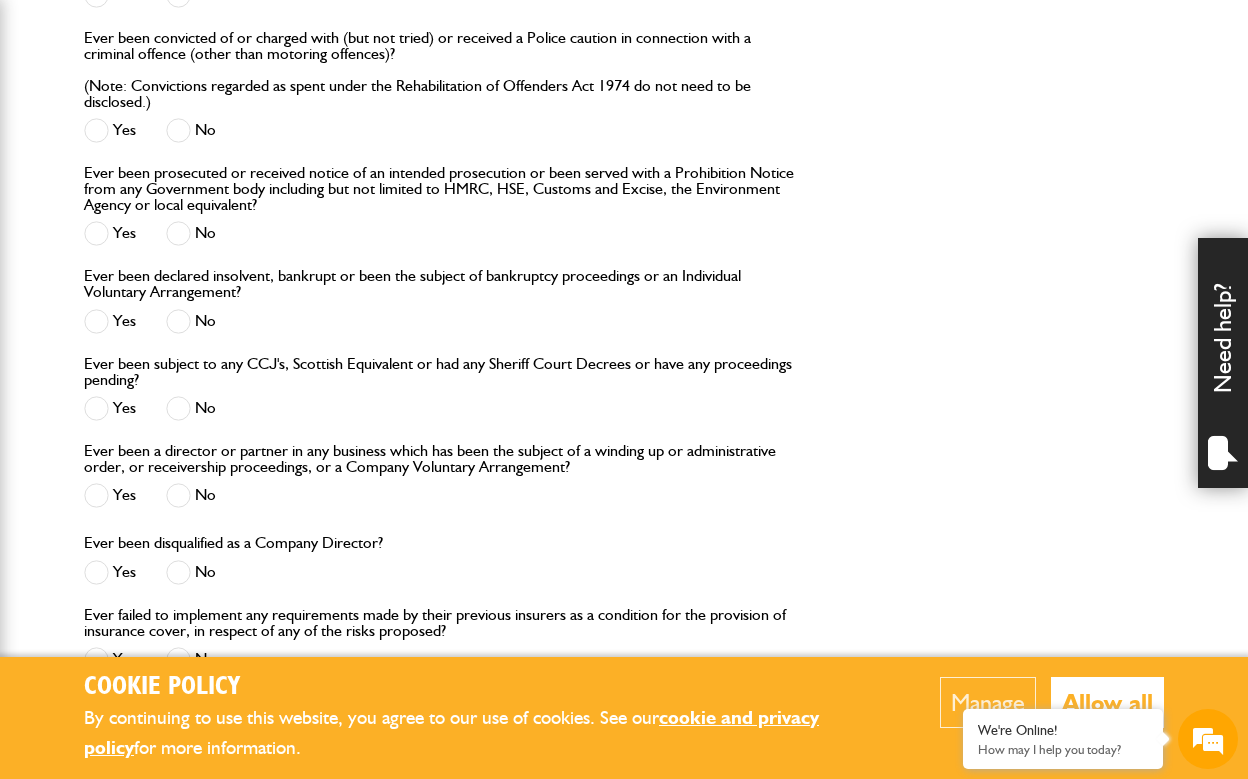 scroll, scrollTop: 2108, scrollLeft: 0, axis: vertical 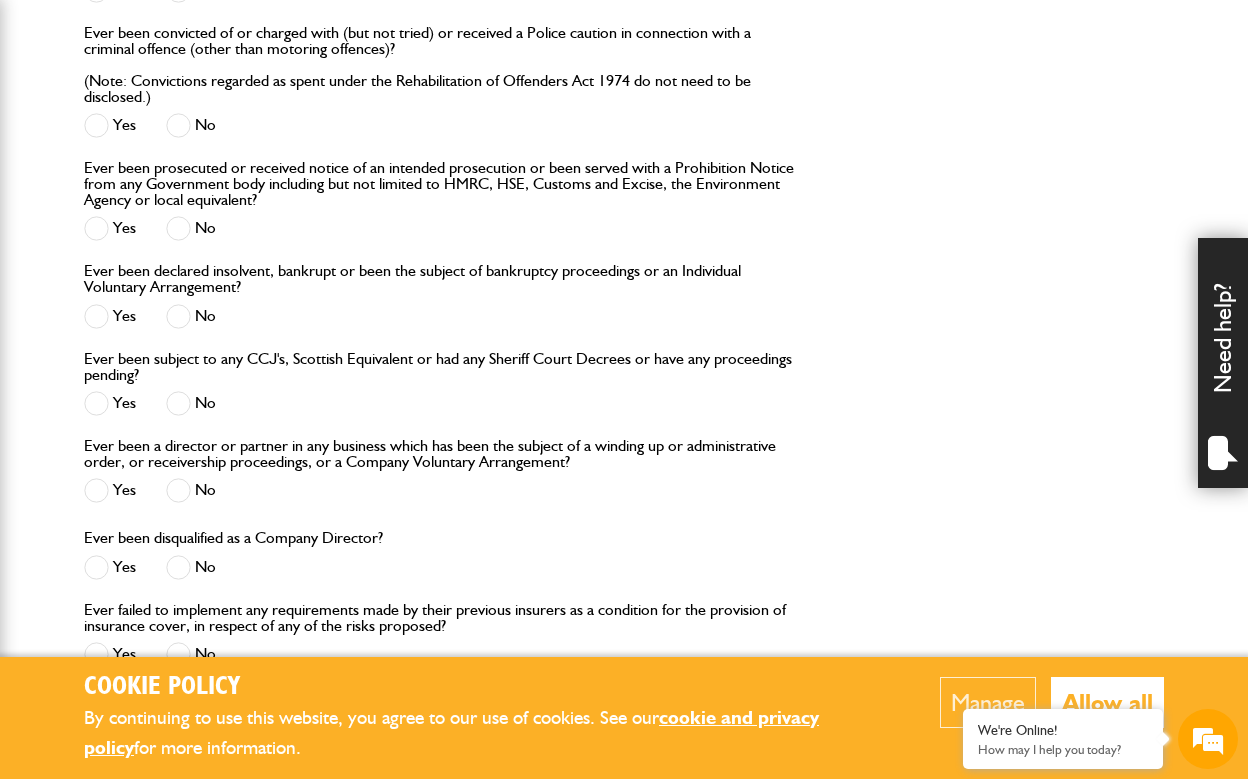 click at bounding box center [178, 403] 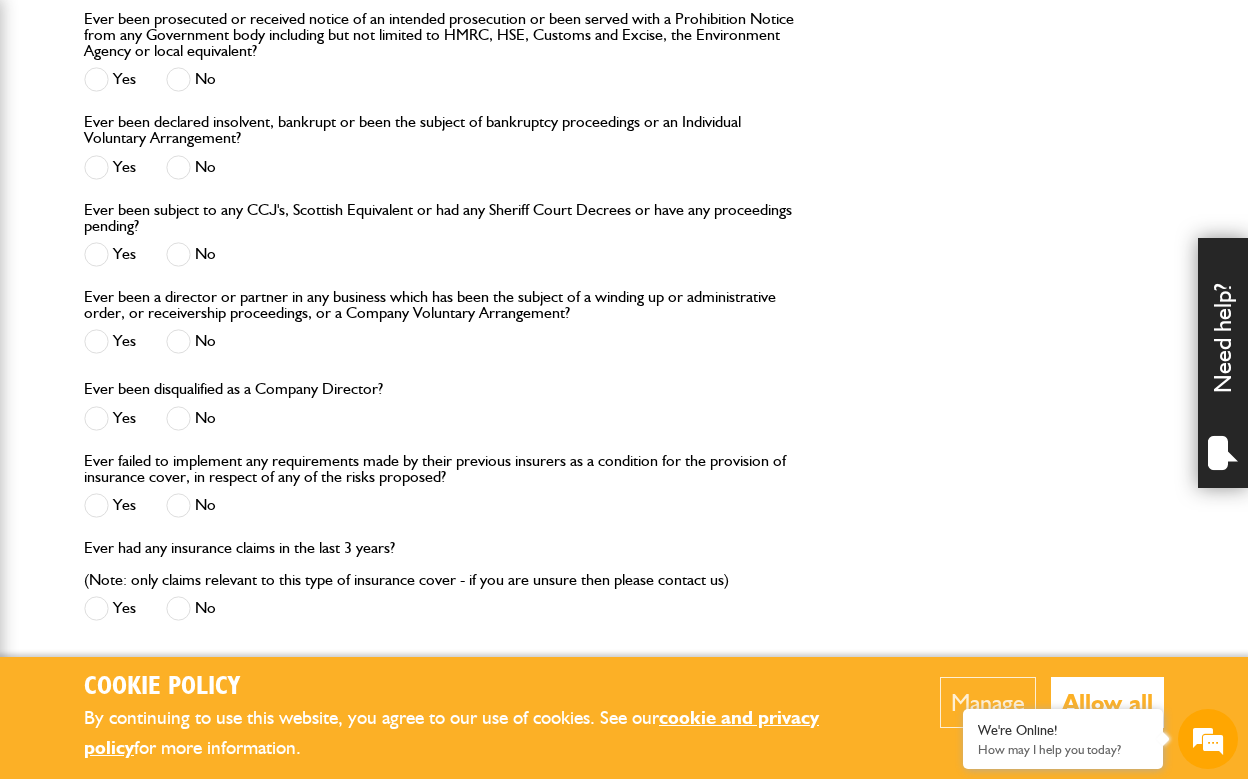 scroll, scrollTop: 2260, scrollLeft: 0, axis: vertical 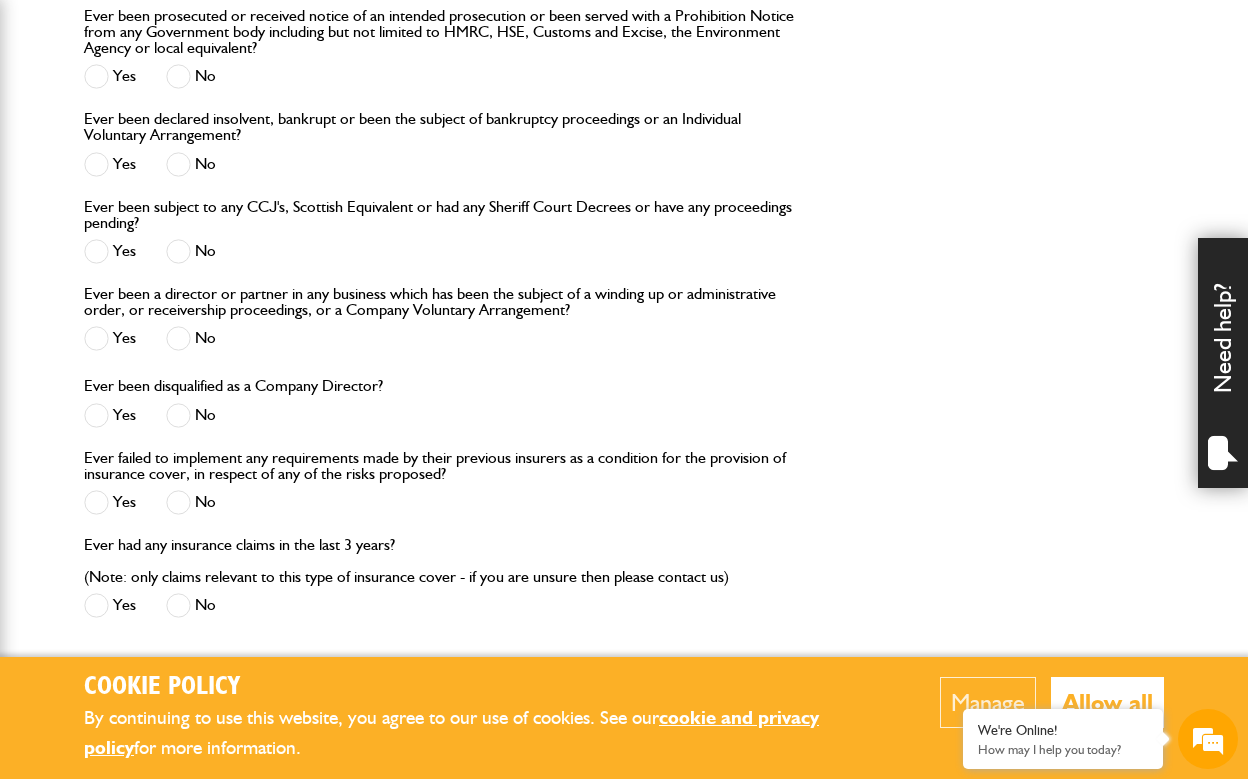 click on "Ever been a director or partner in any business which has been the subject of a winding up or administrative order, or receivership proceedings, or a Company Voluntary Arrangement?
Yes
No" at bounding box center [439, 322] 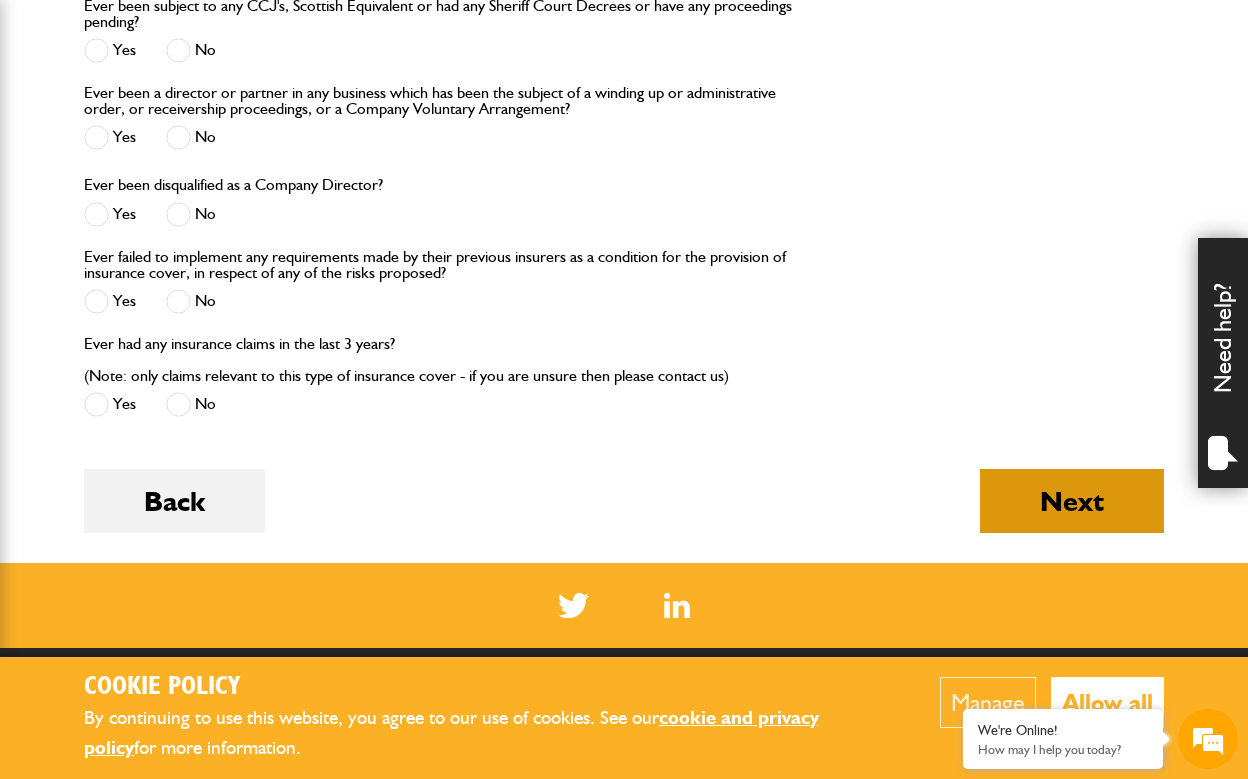 click on "Next" at bounding box center [1072, 501] 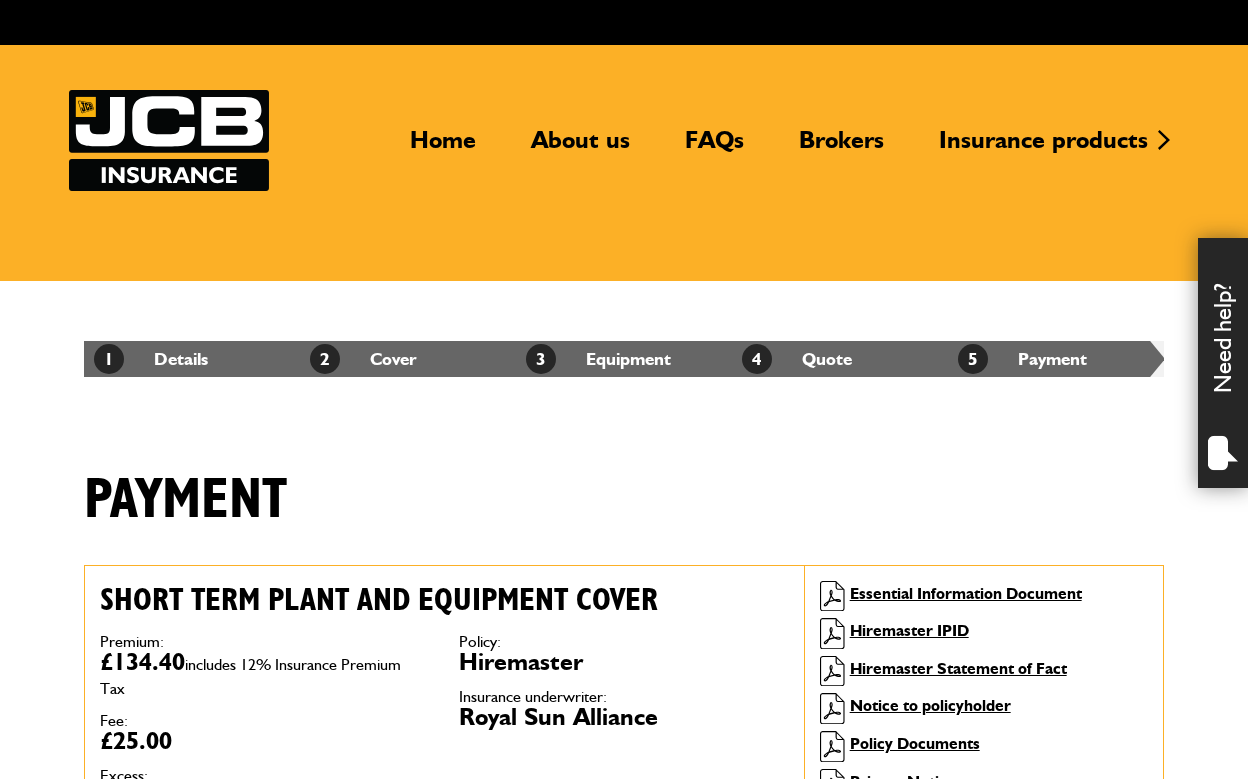 scroll, scrollTop: 0, scrollLeft: 0, axis: both 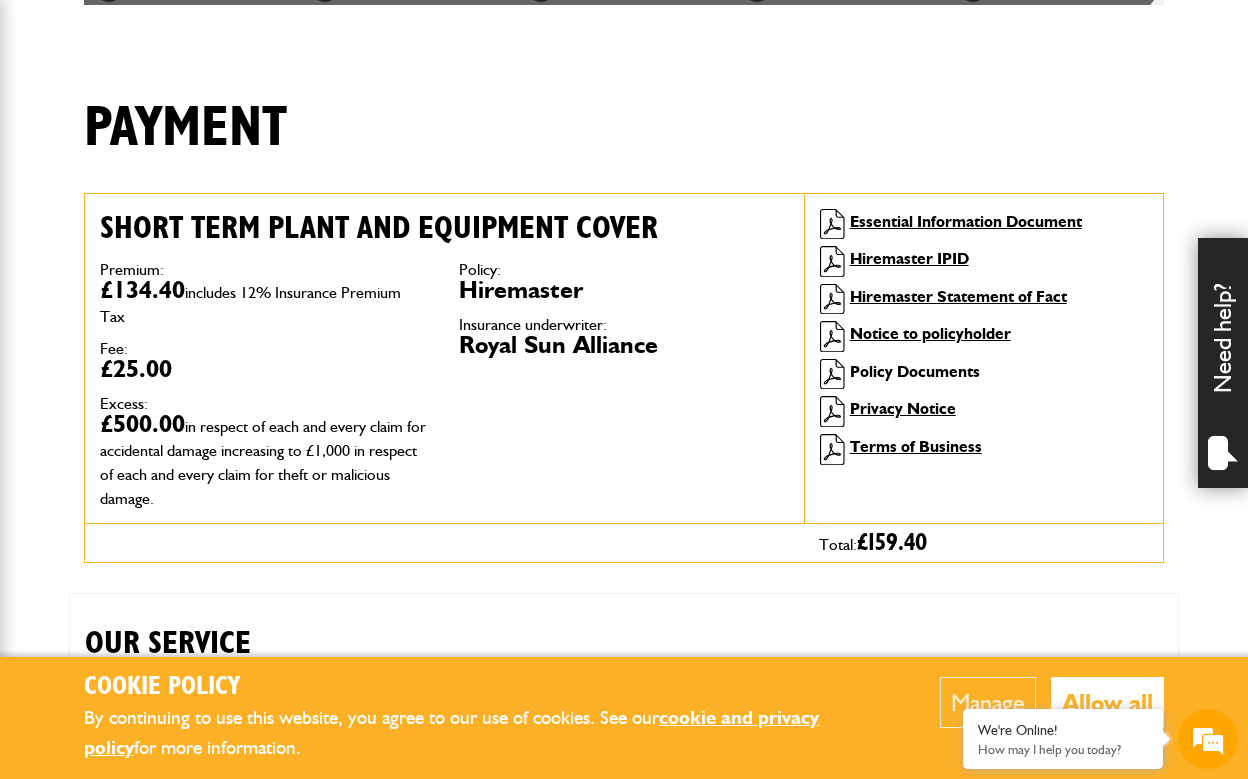click on "Policy Documents" at bounding box center (915, 371) 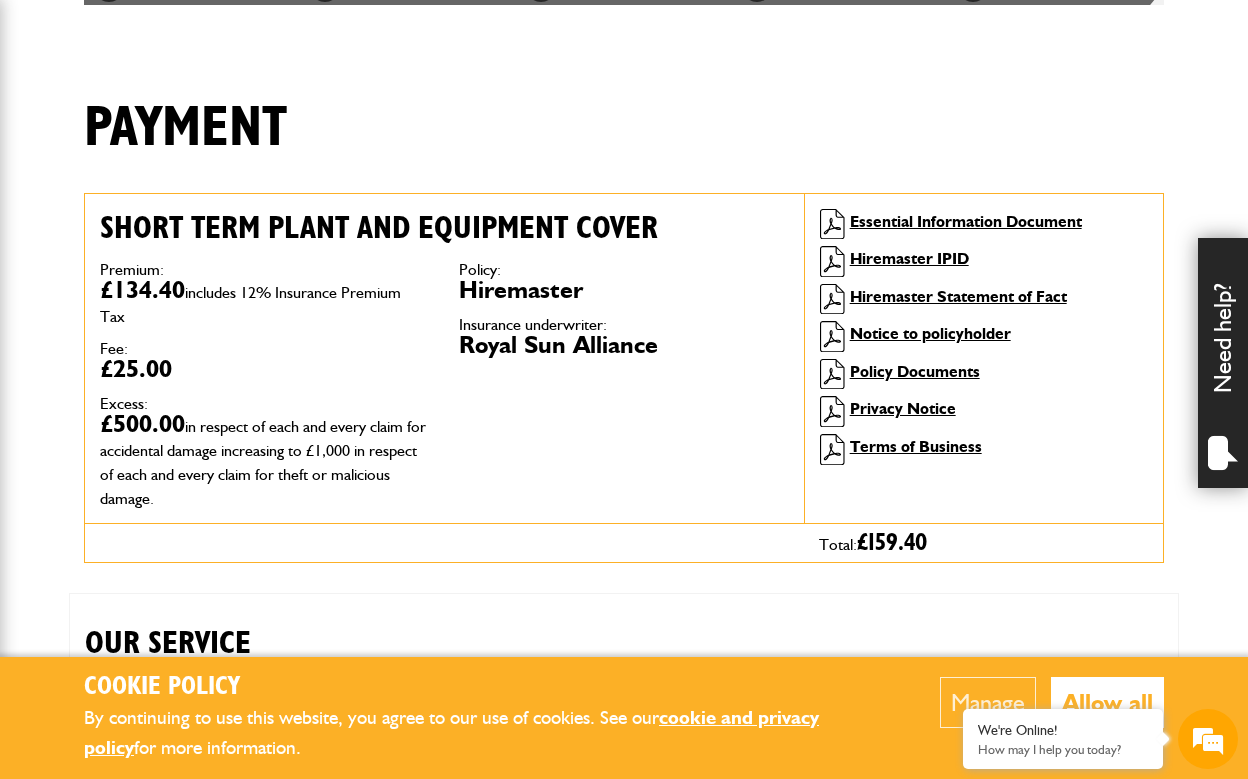 scroll, scrollTop: 613, scrollLeft: 0, axis: vertical 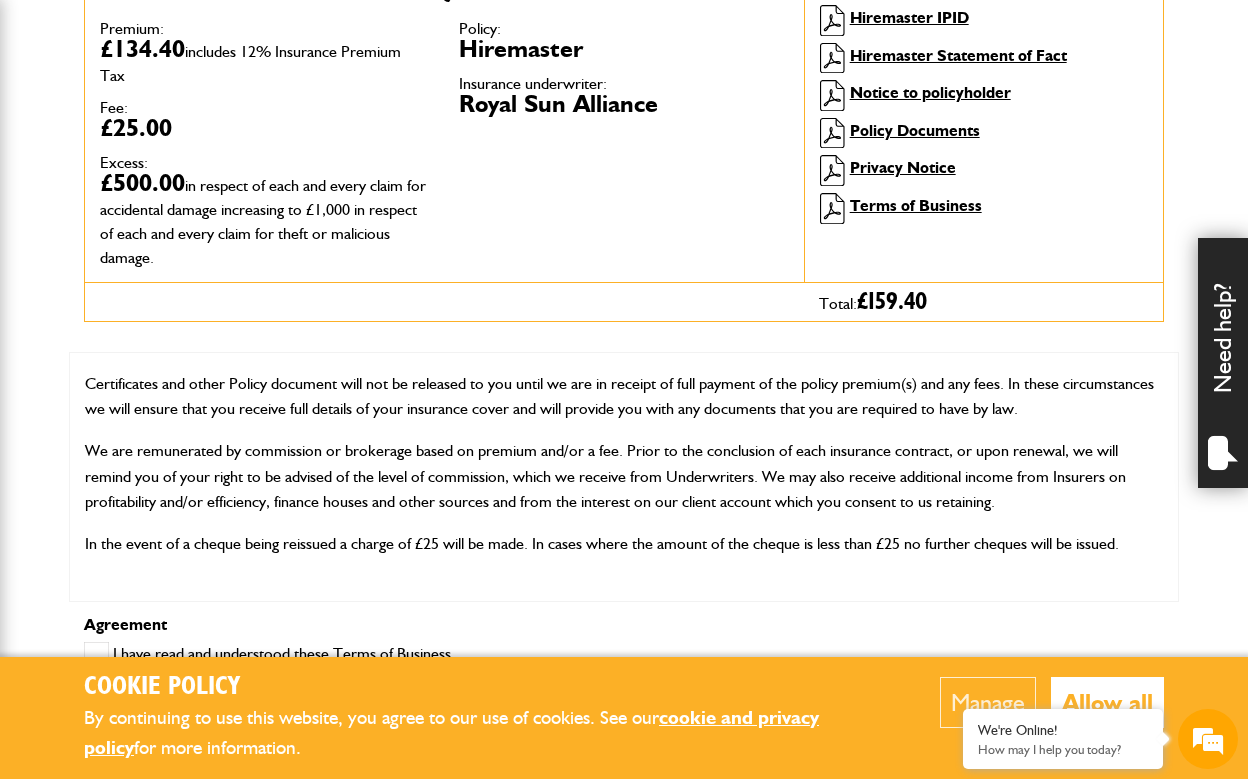 click on "Allow all" at bounding box center (1107, 702) 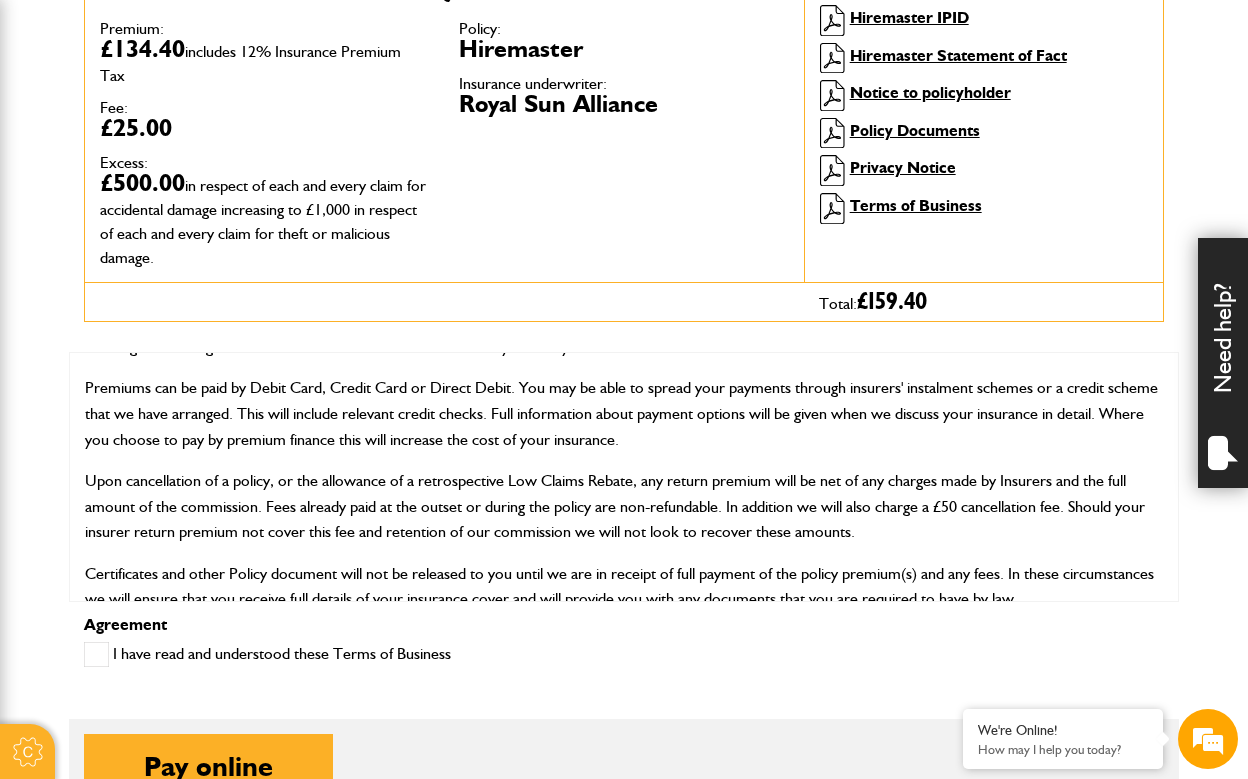 scroll, scrollTop: 1961, scrollLeft: 0, axis: vertical 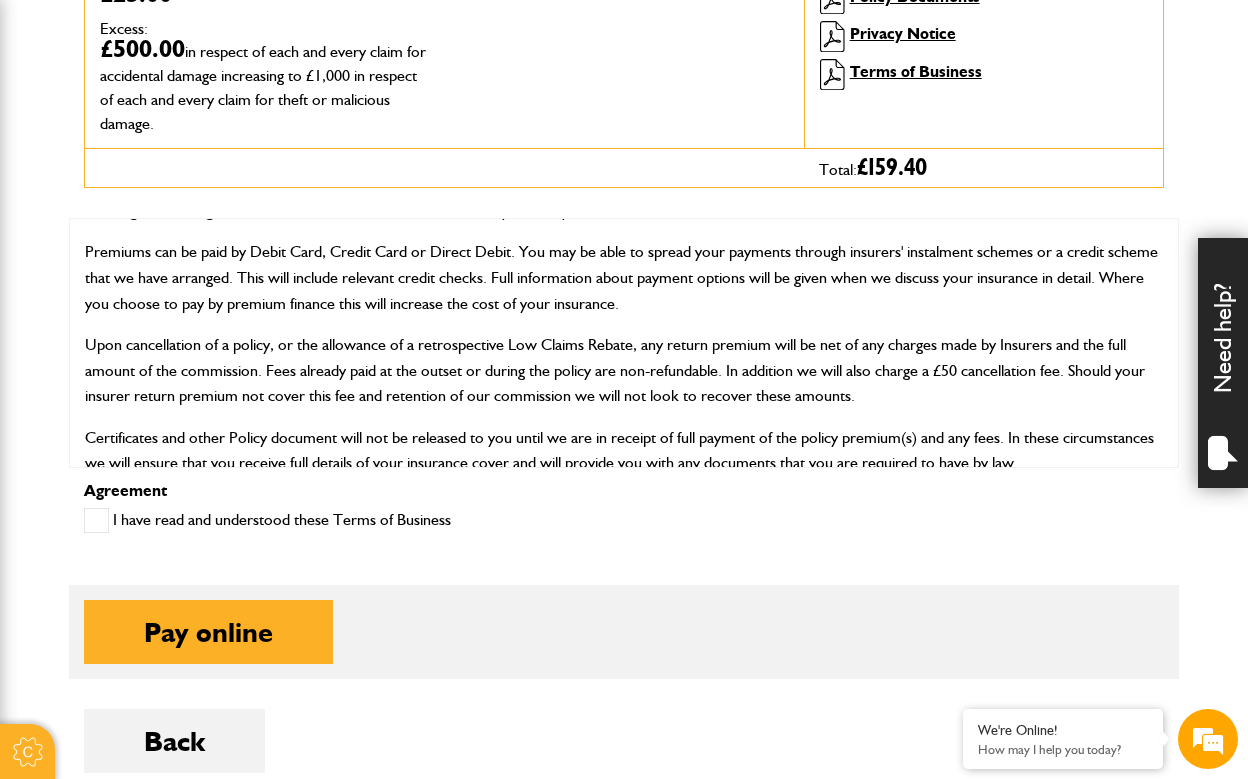 click at bounding box center (96, 520) 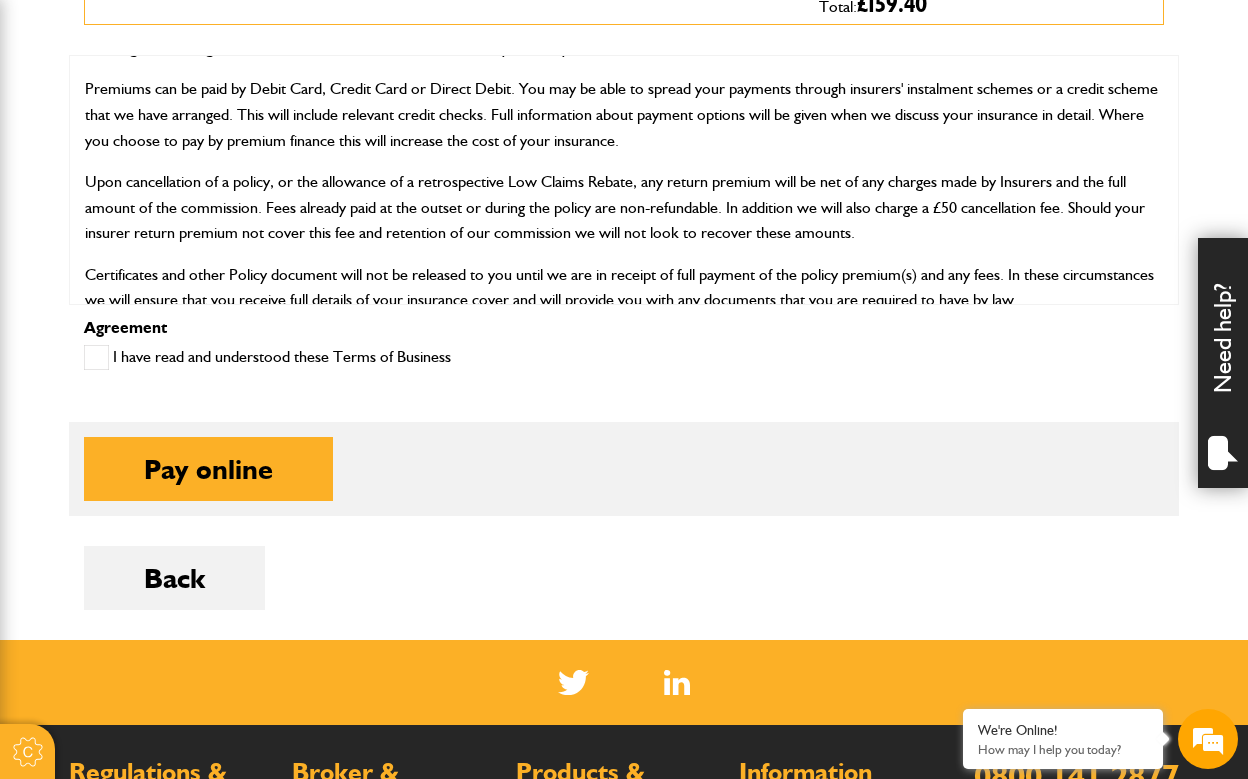 scroll, scrollTop: 996, scrollLeft: 0, axis: vertical 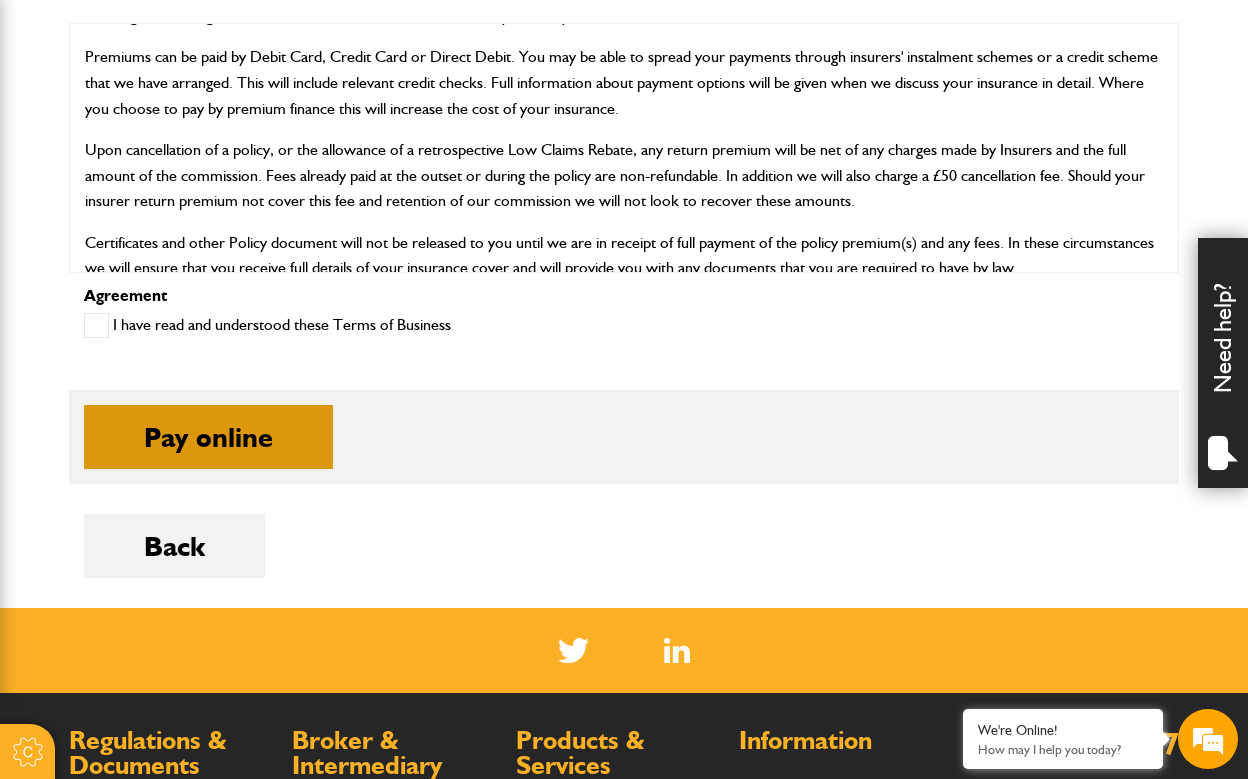 click on "Pay online" at bounding box center [208, 437] 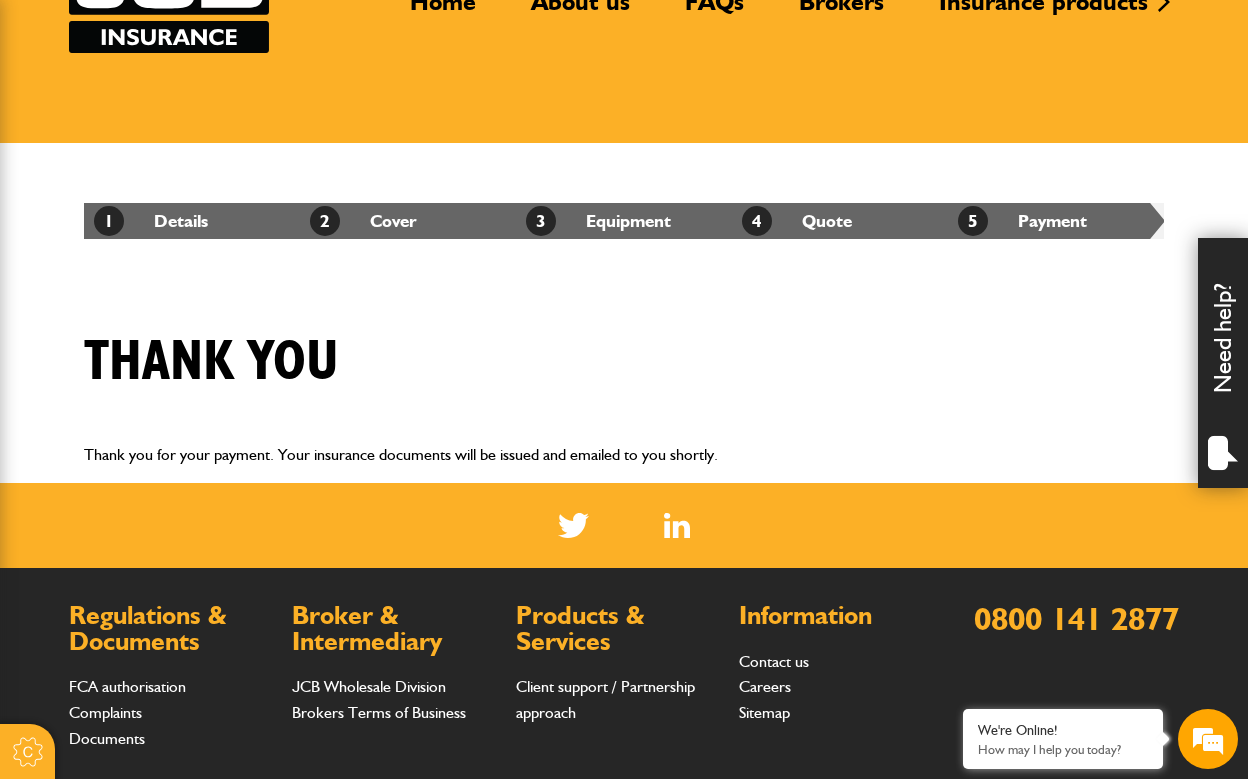 scroll, scrollTop: 196, scrollLeft: 0, axis: vertical 